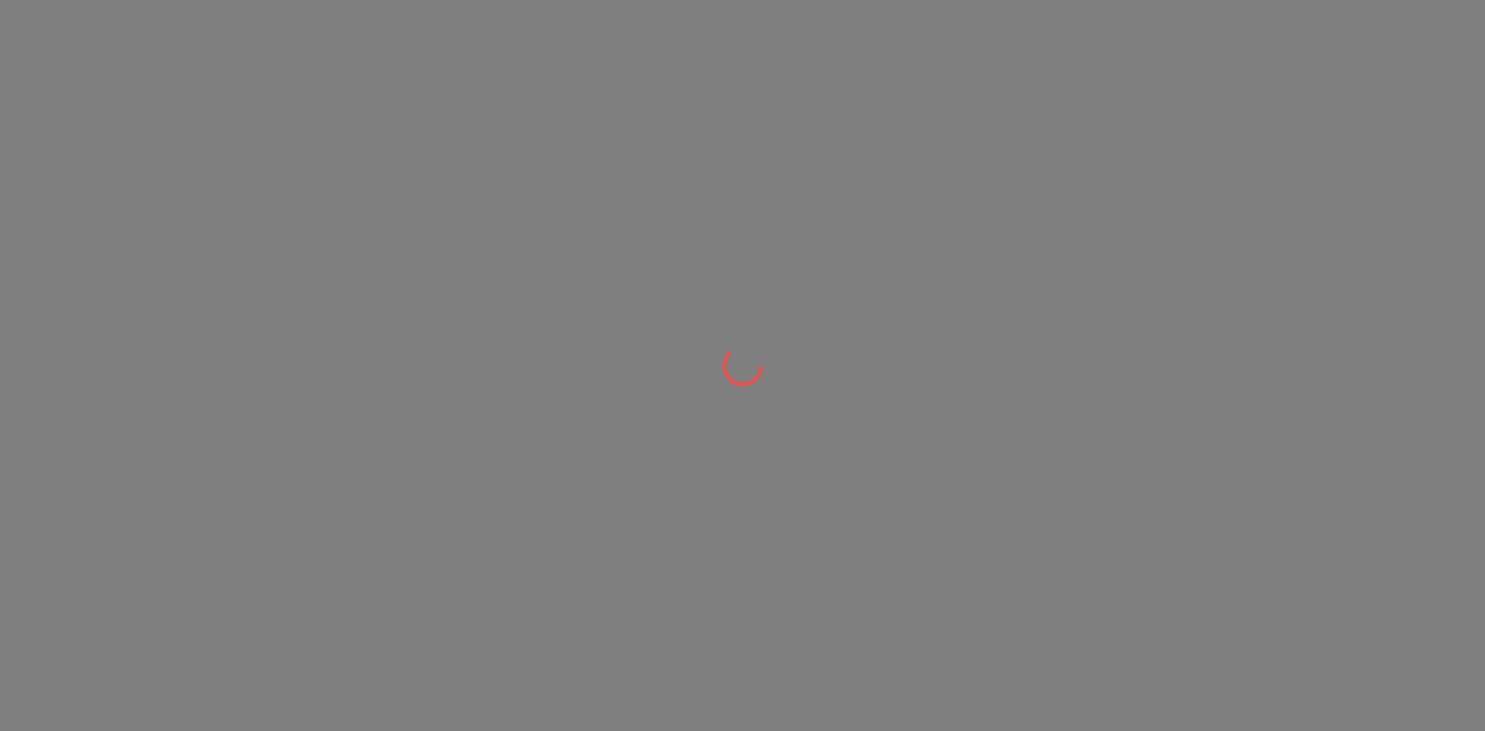 scroll, scrollTop: 0, scrollLeft: 0, axis: both 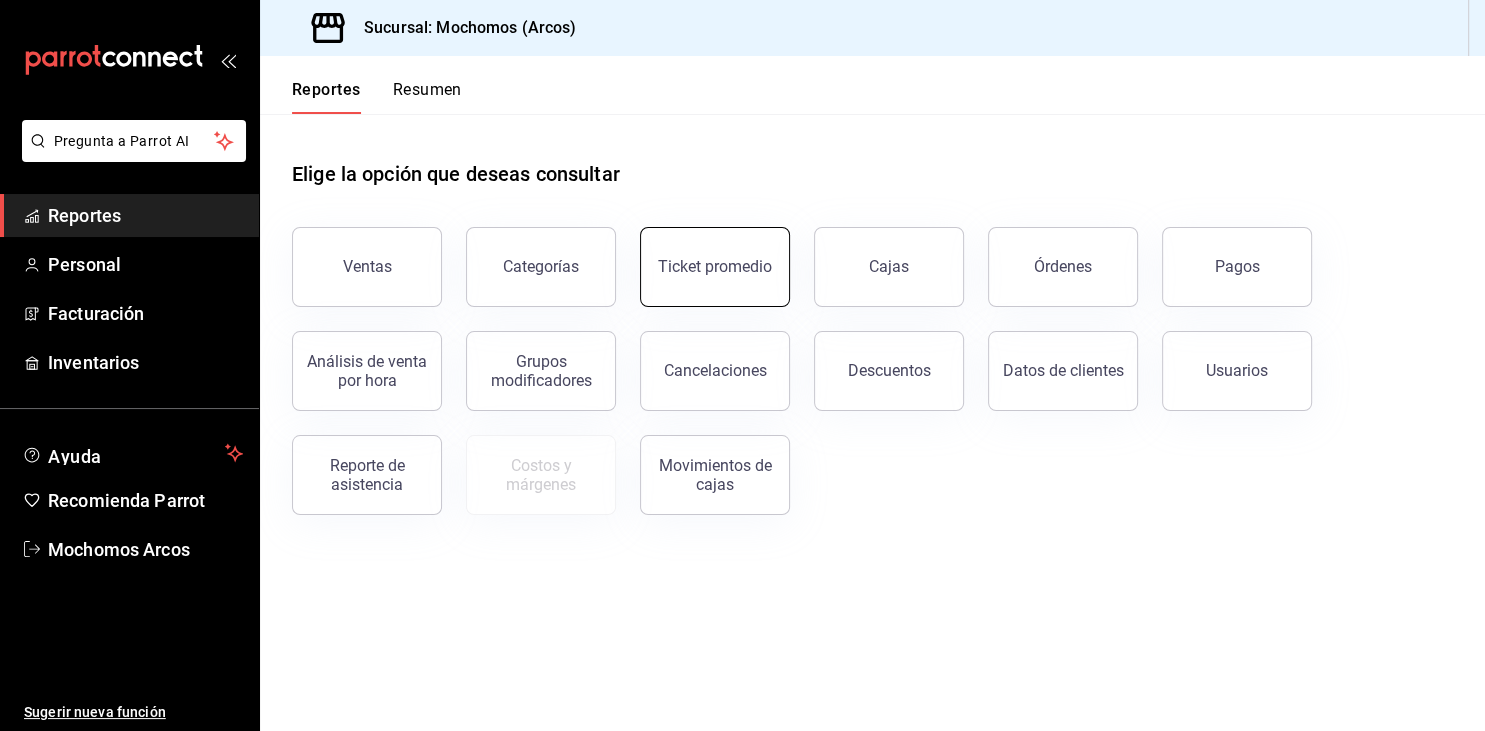 click on "Ticket promedio" at bounding box center [715, 266] 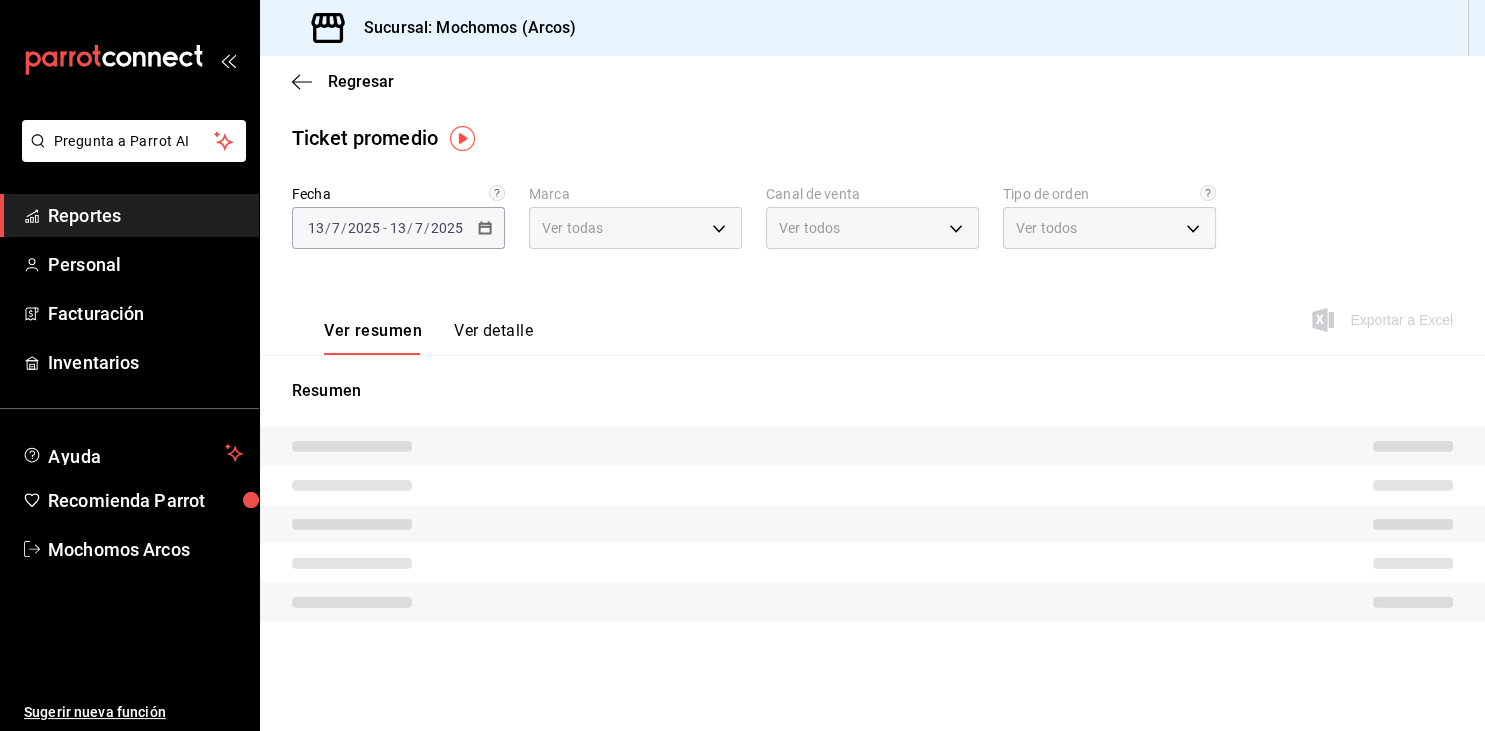 type on "dd36a3dd-8c35-4563-bc3a-0ae6137ce787" 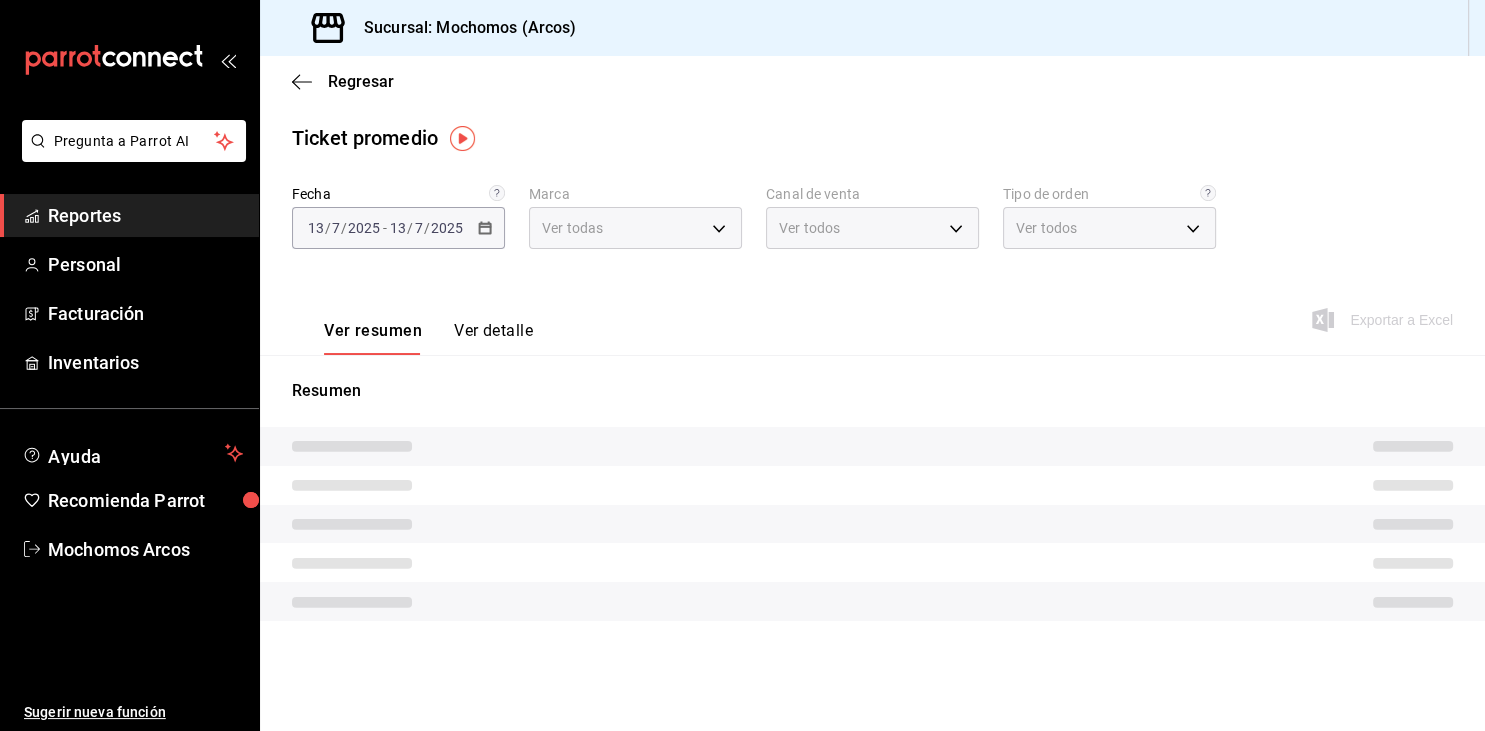 type on "PARROT,UBER_EATS,RAPPI,DIDI_FOOD,ONLINE" 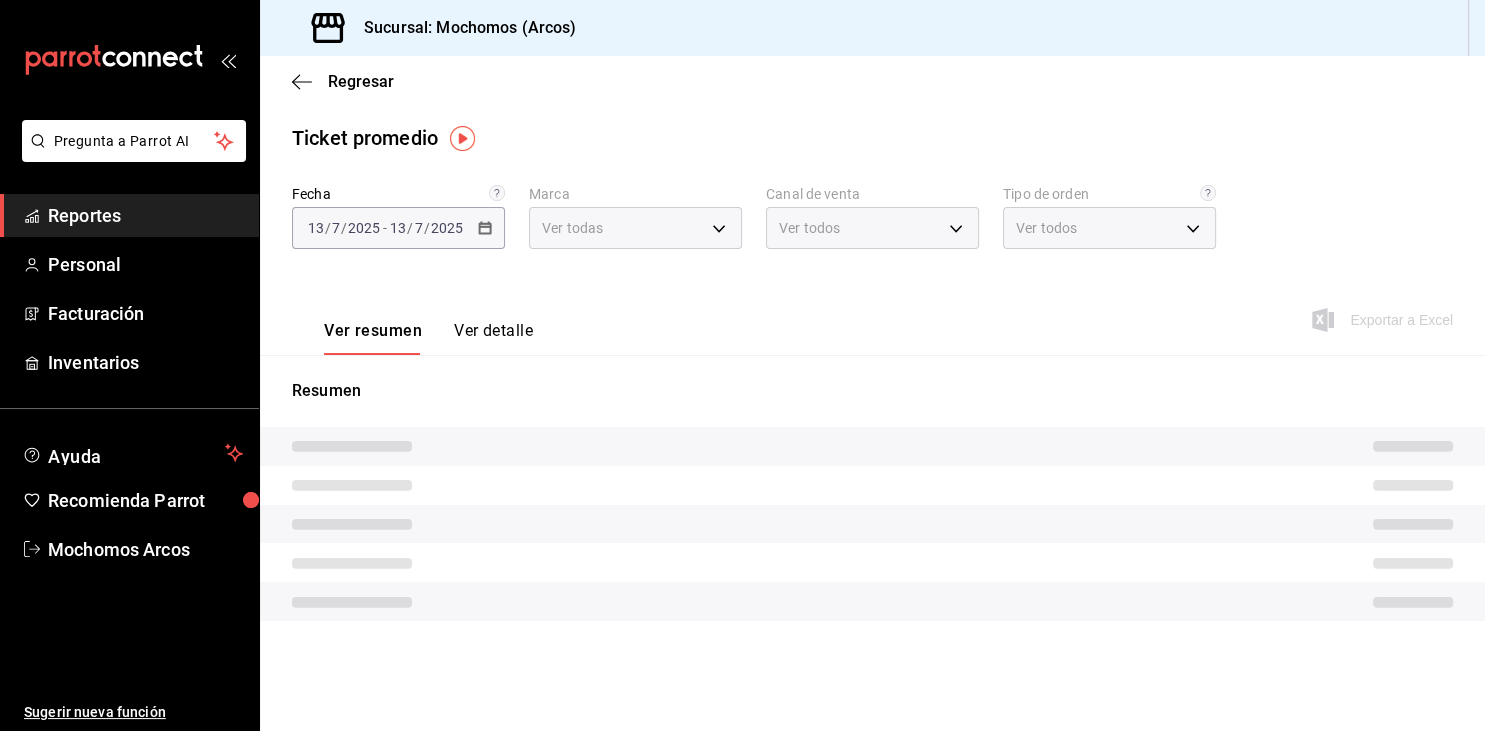 type on "c6b8ee8d-4955-4723-bae1-372b147e207b,27be71f3-ce18-4cfa-bd3b-e966efc6a73f,EXTERNAL" 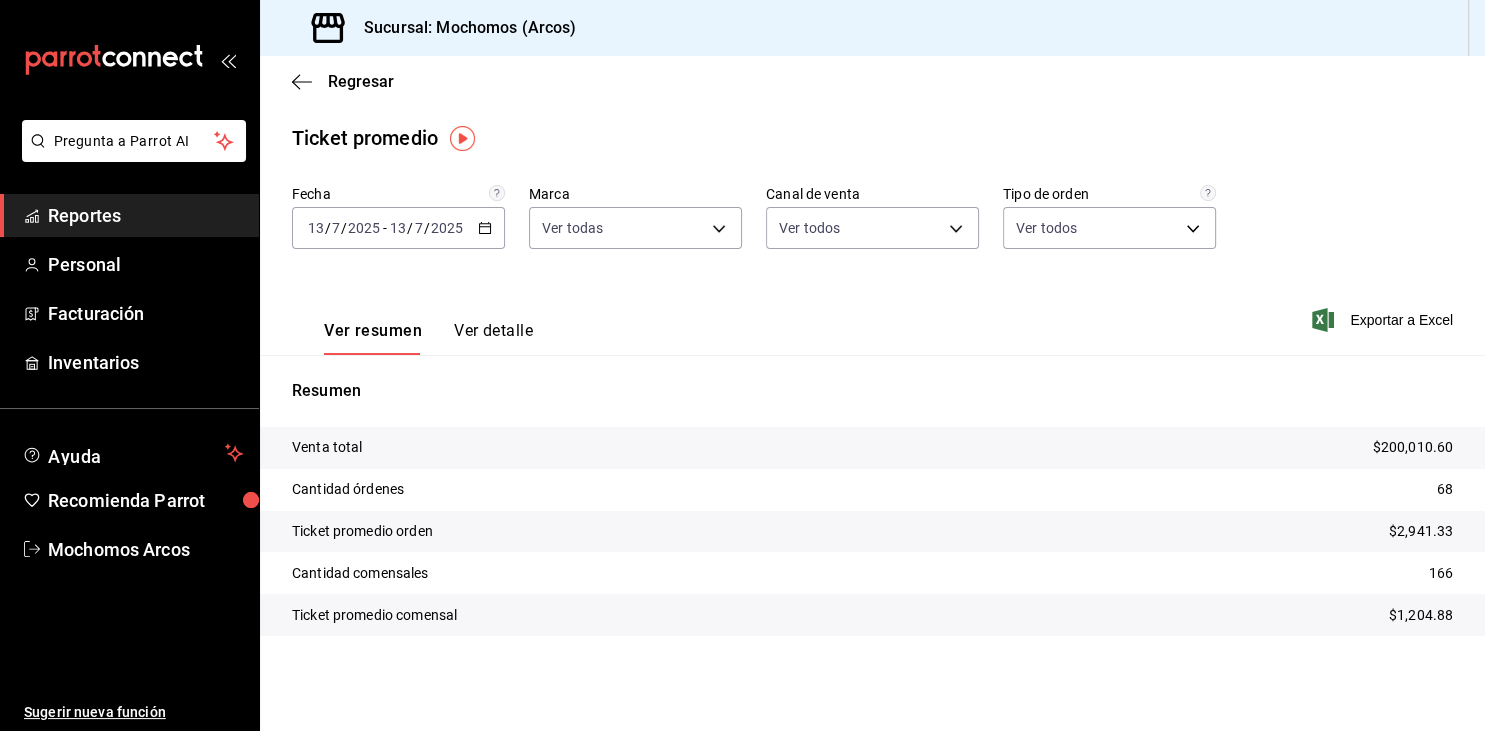 click 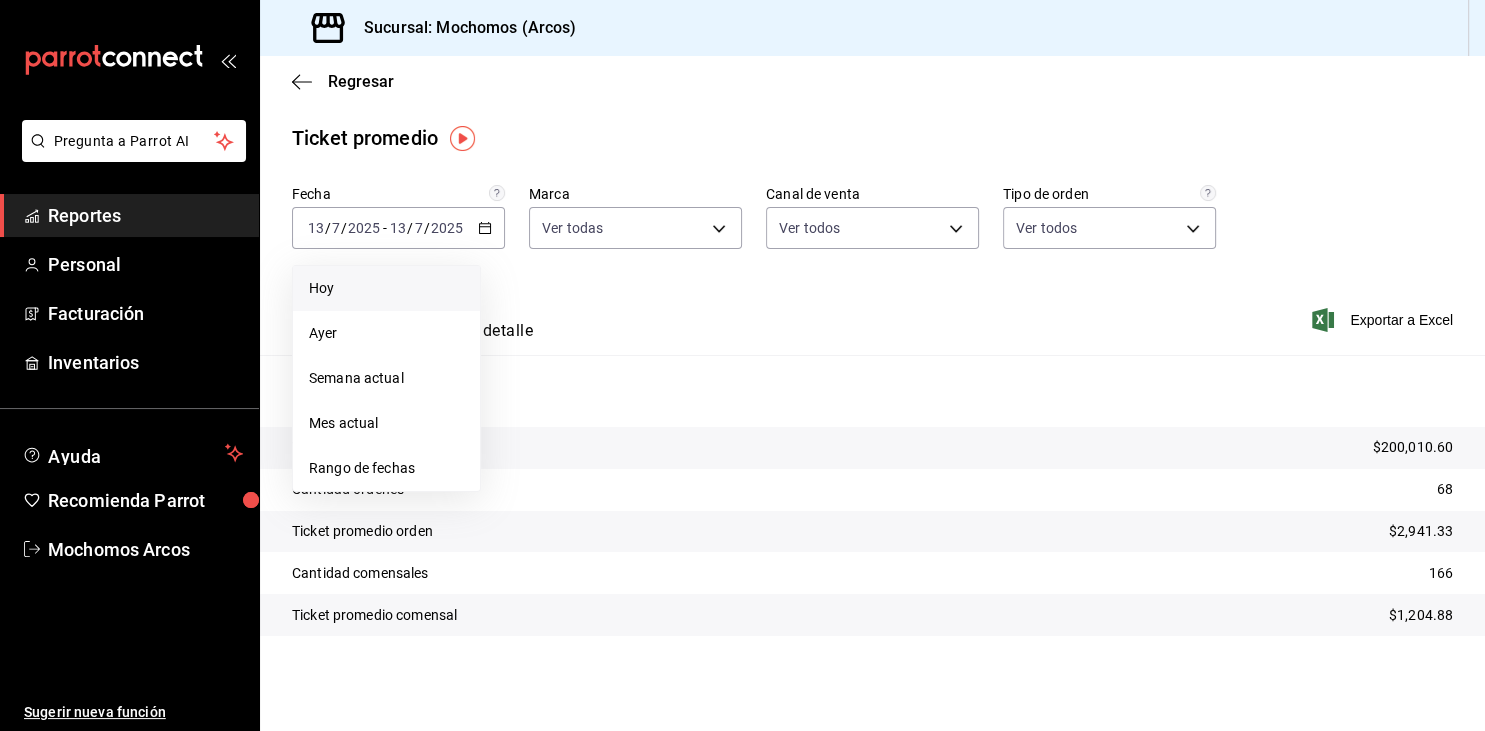 click on "Hoy" at bounding box center [386, 288] 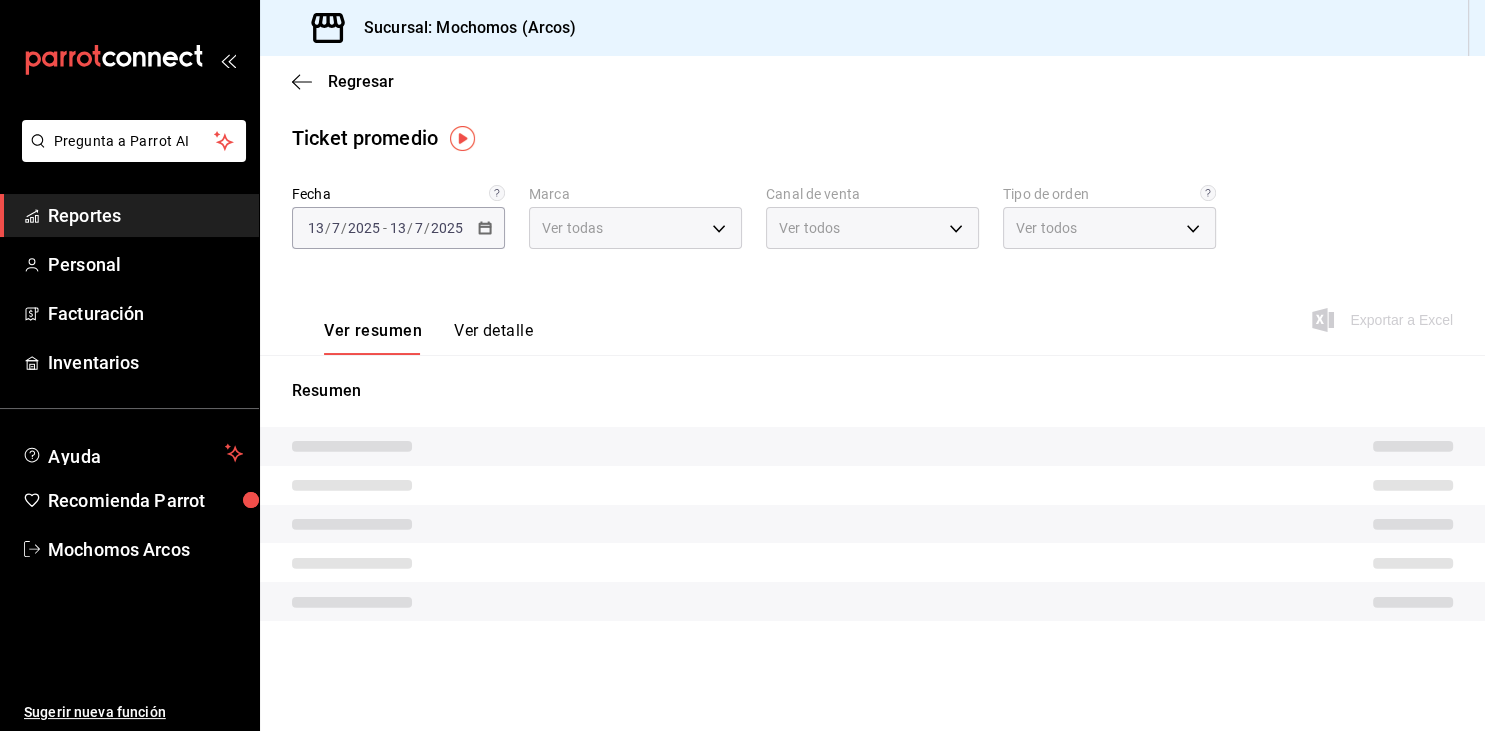 click on "Ver resumen Ver detalle Exportar a Excel" at bounding box center (872, 314) 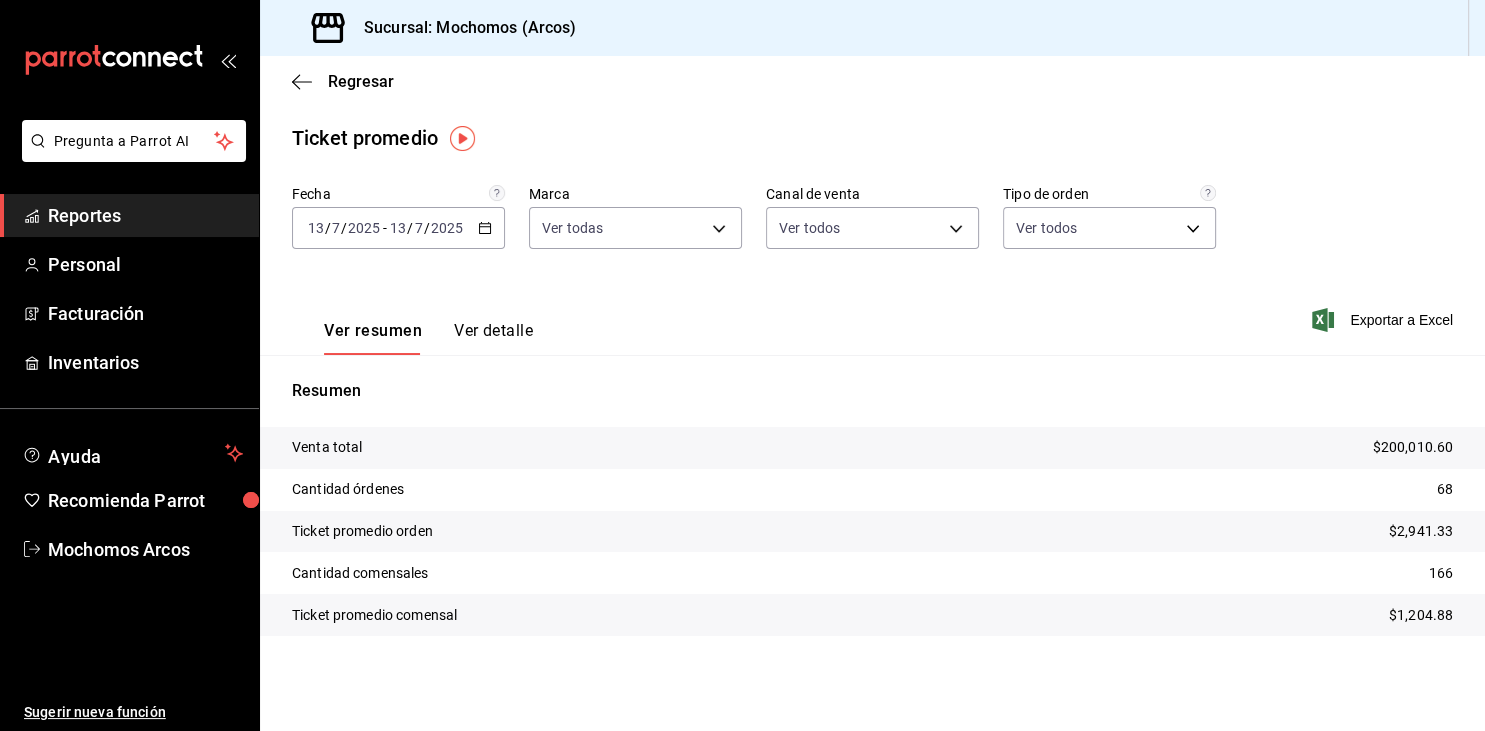 click on "Reportes" at bounding box center (145, 215) 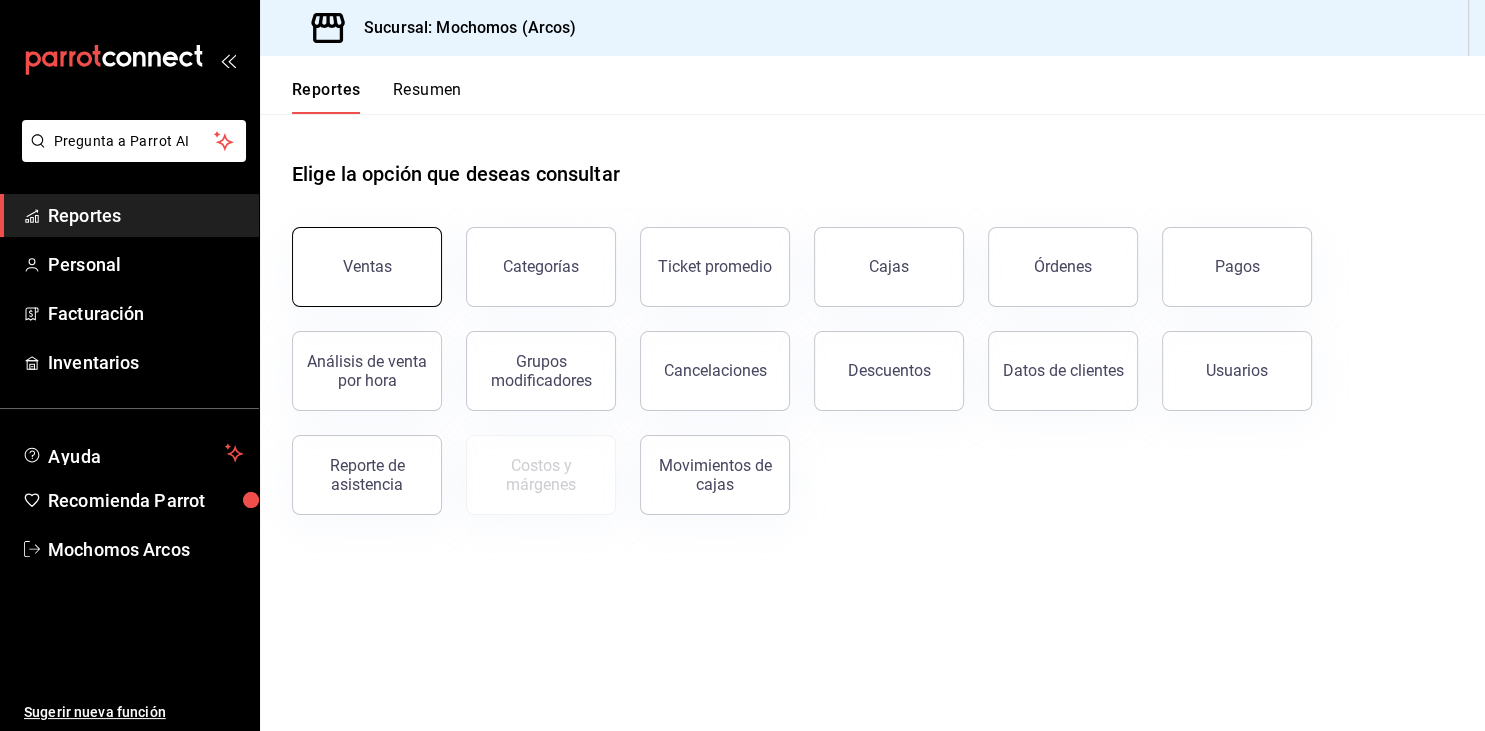 click on "Ventas" at bounding box center [367, 266] 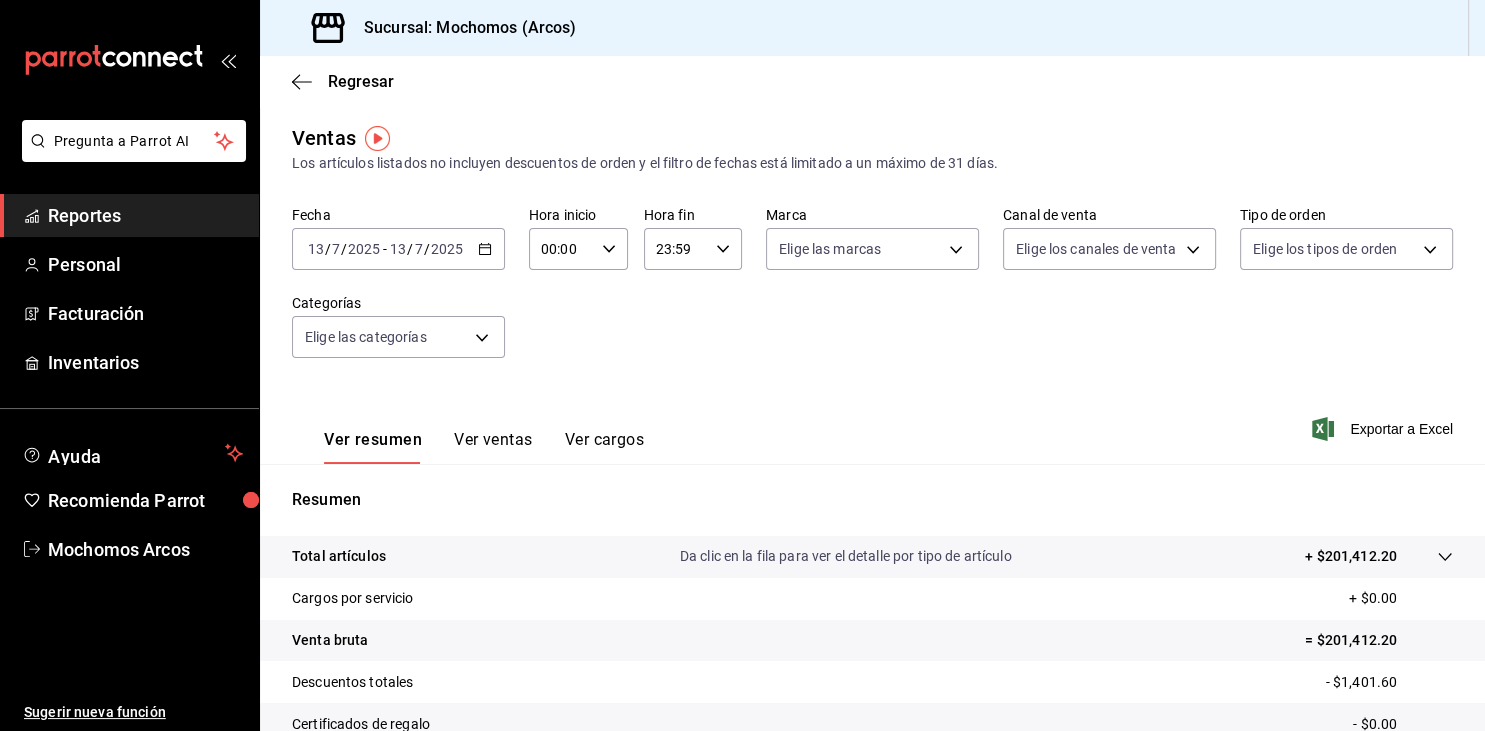 click on "00:00 Hora inicio" at bounding box center [578, 249] 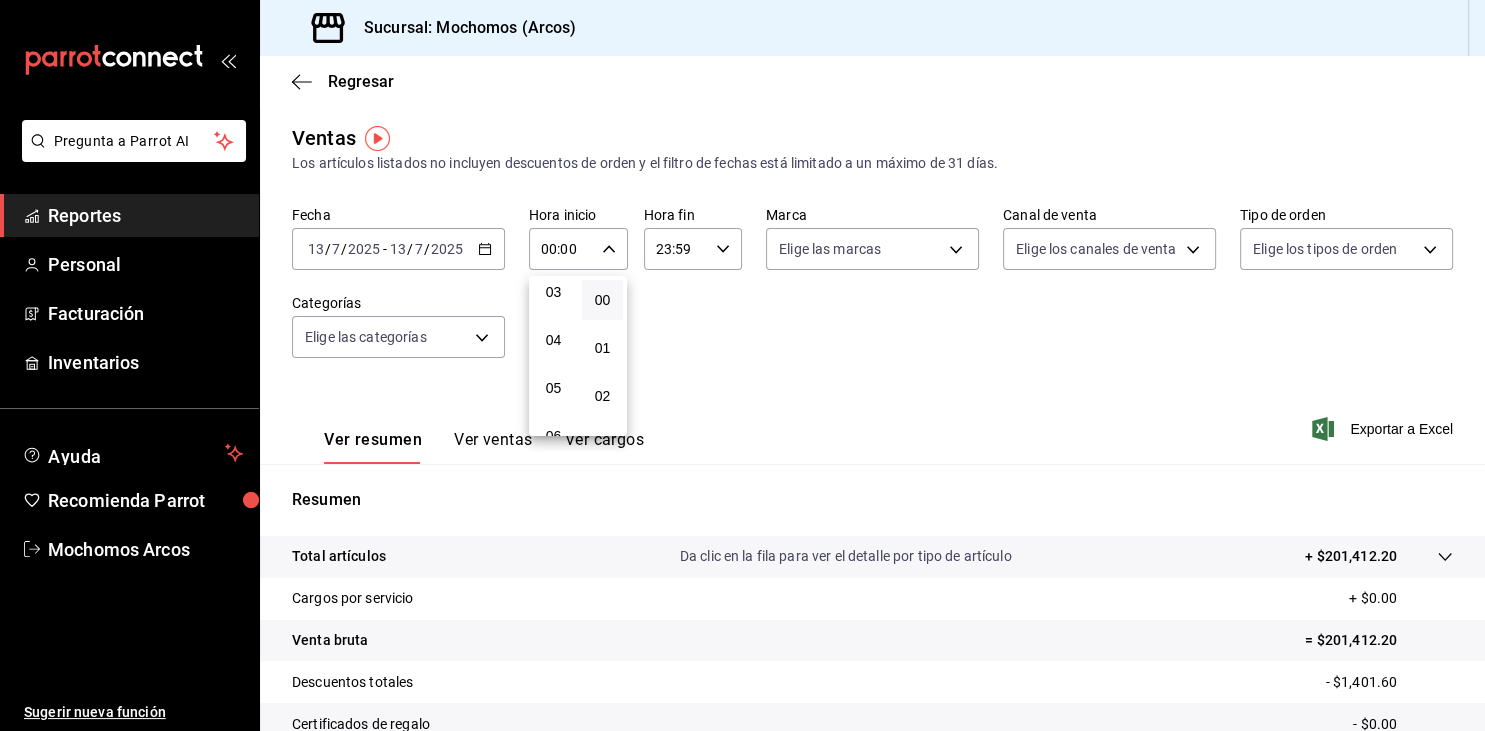 scroll, scrollTop: 154, scrollLeft: 0, axis: vertical 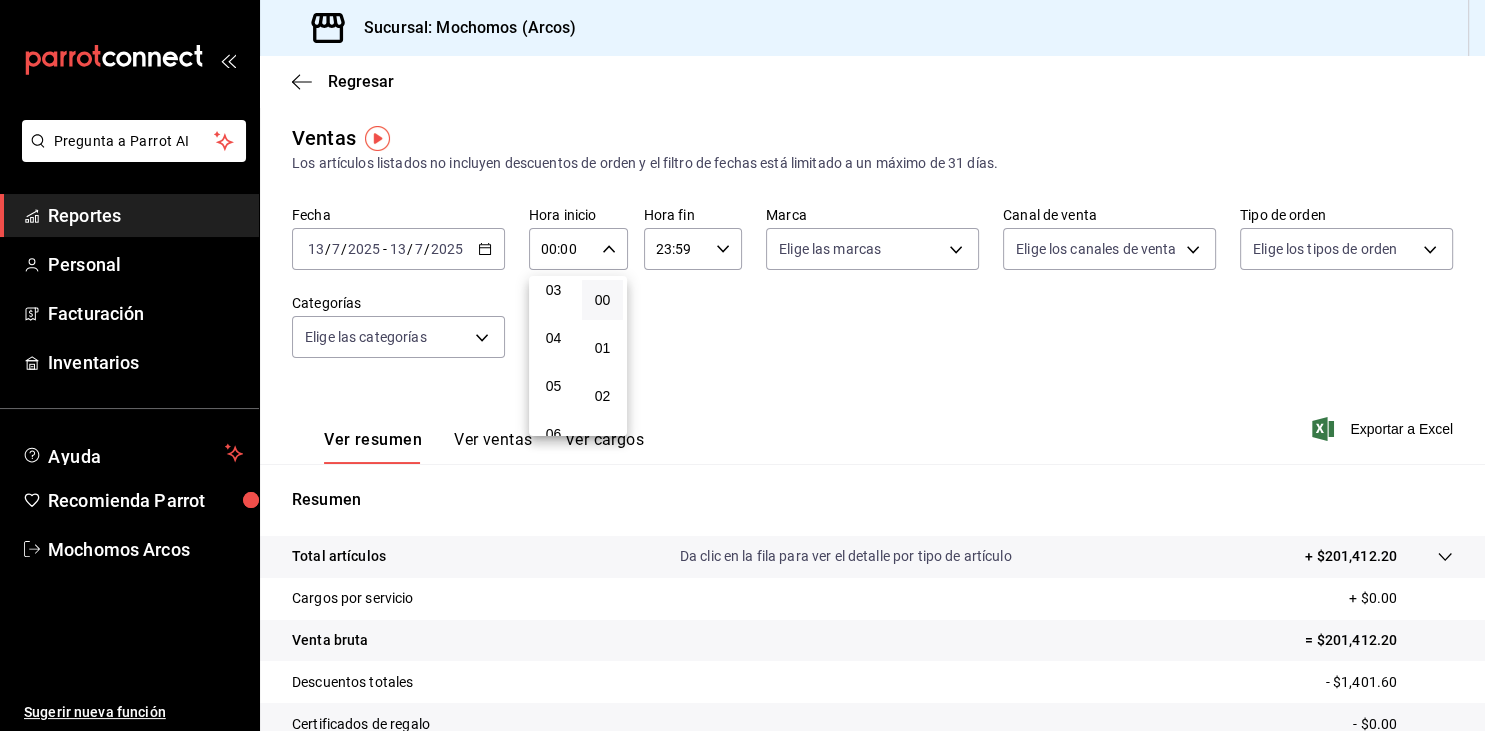 click on "05" at bounding box center (553, 386) 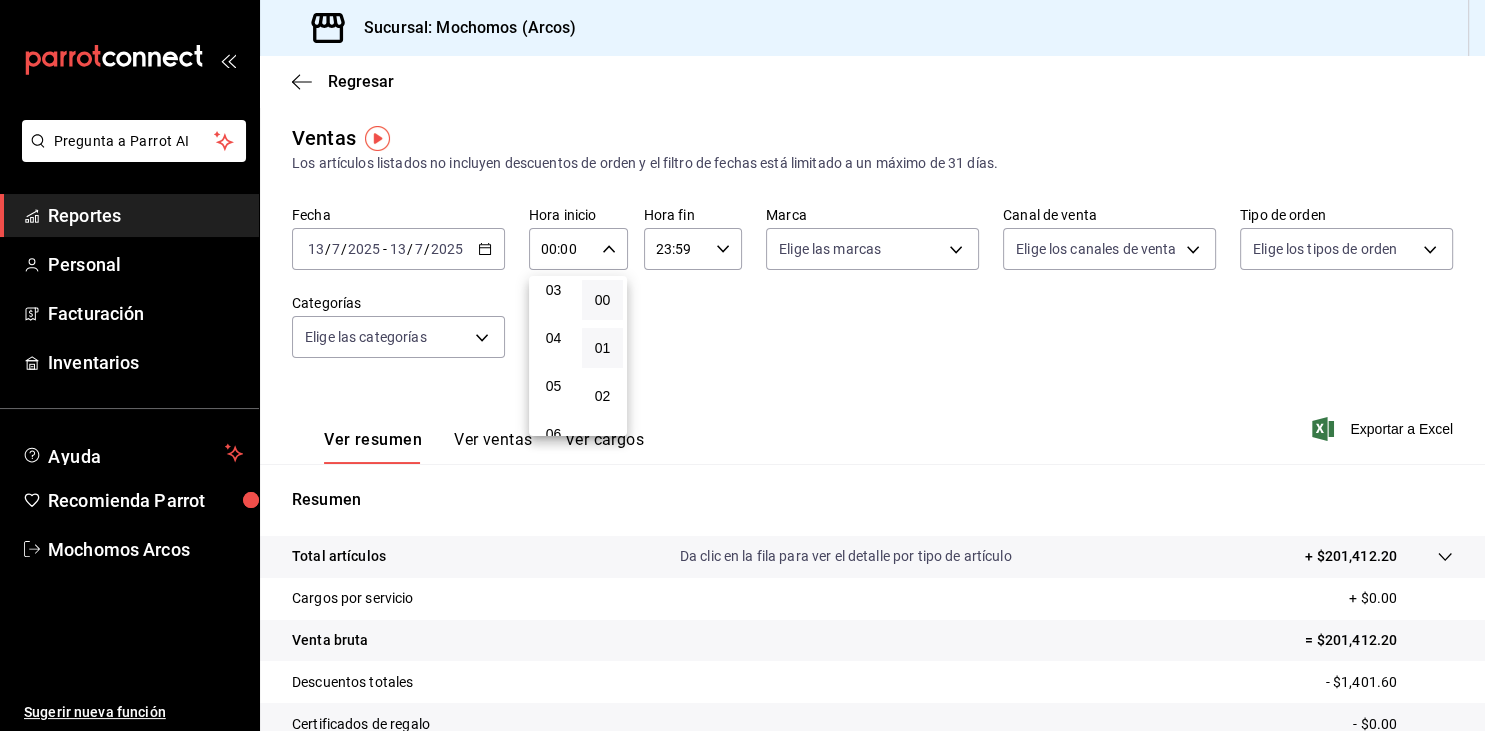 type on "05:00" 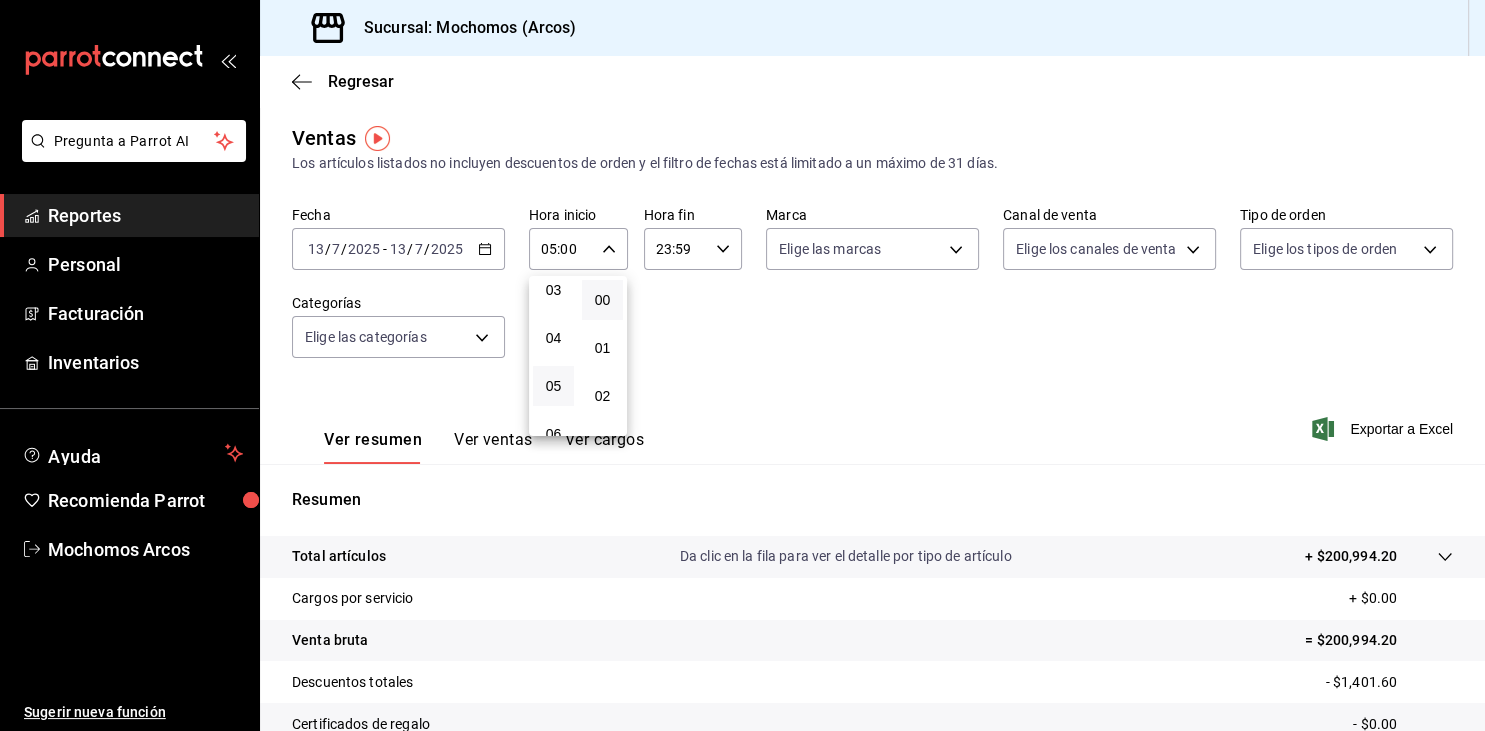click at bounding box center [742, 365] 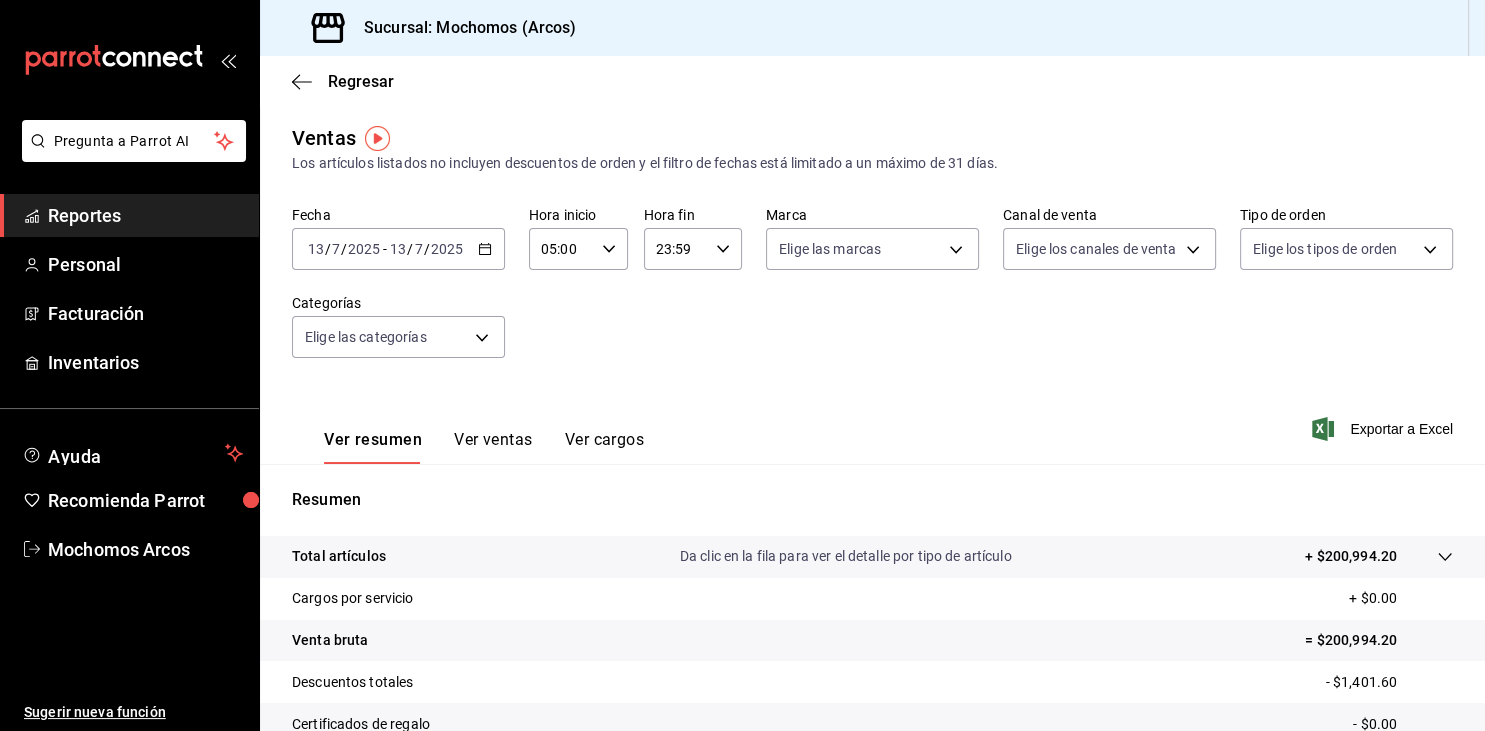 click on "23:59" at bounding box center [676, 249] 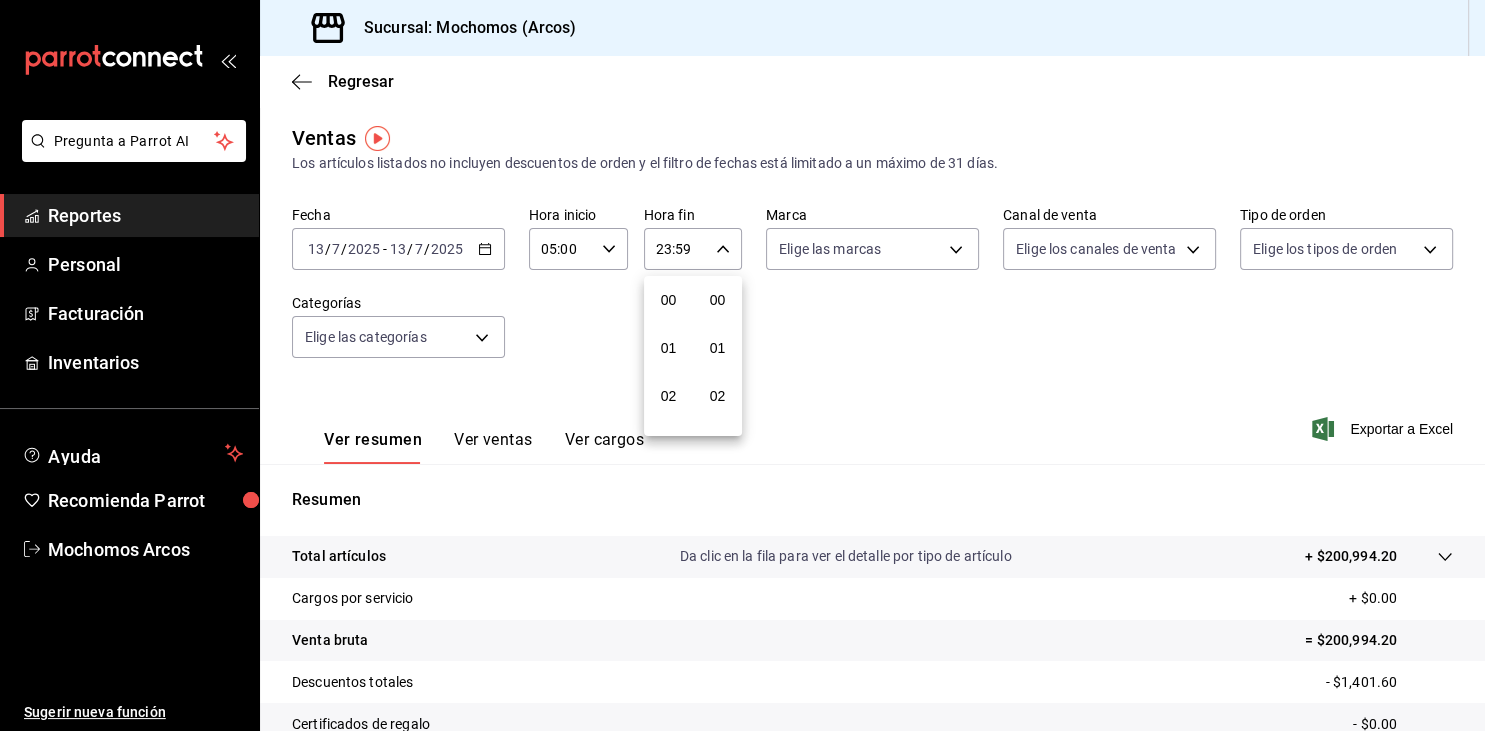 scroll, scrollTop: 1030, scrollLeft: 0, axis: vertical 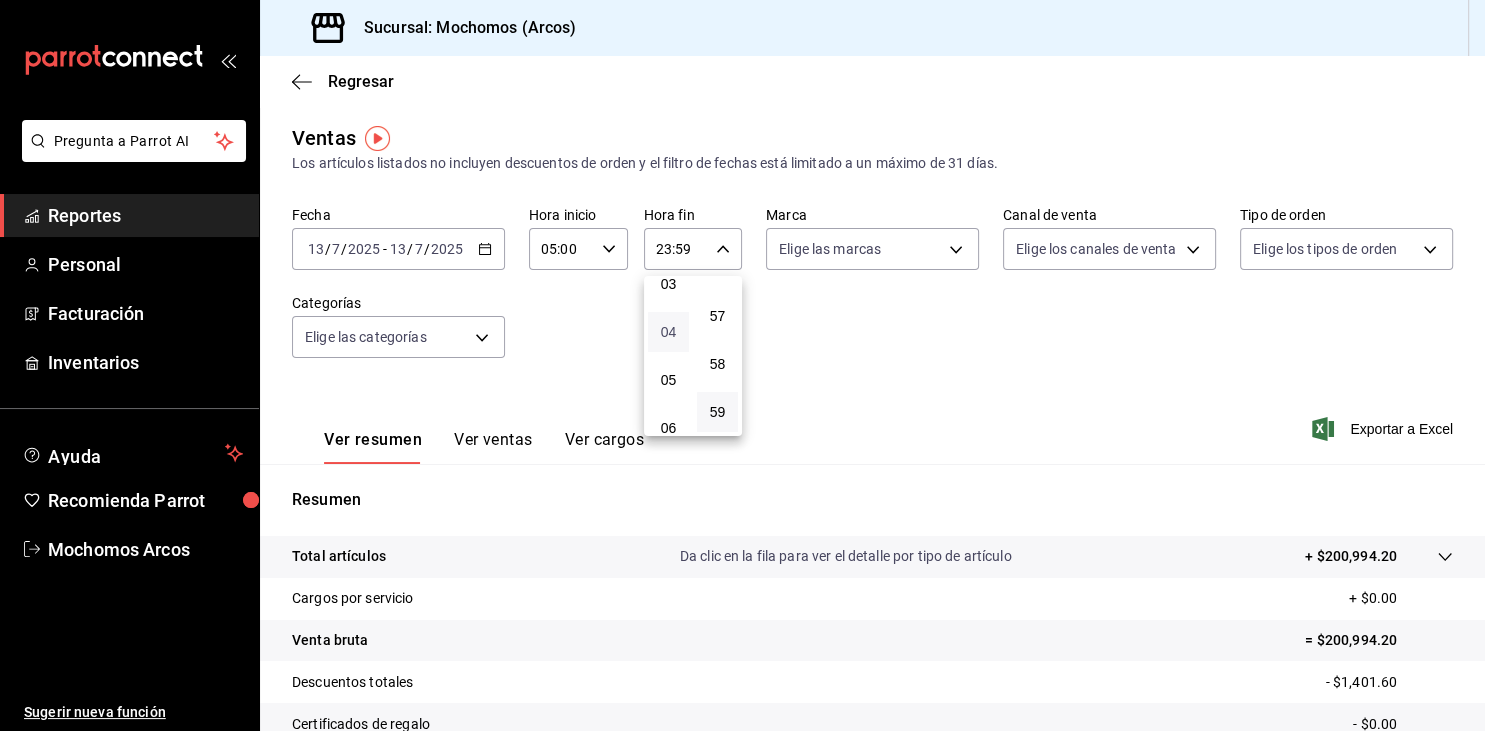 click on "04" at bounding box center [668, 332] 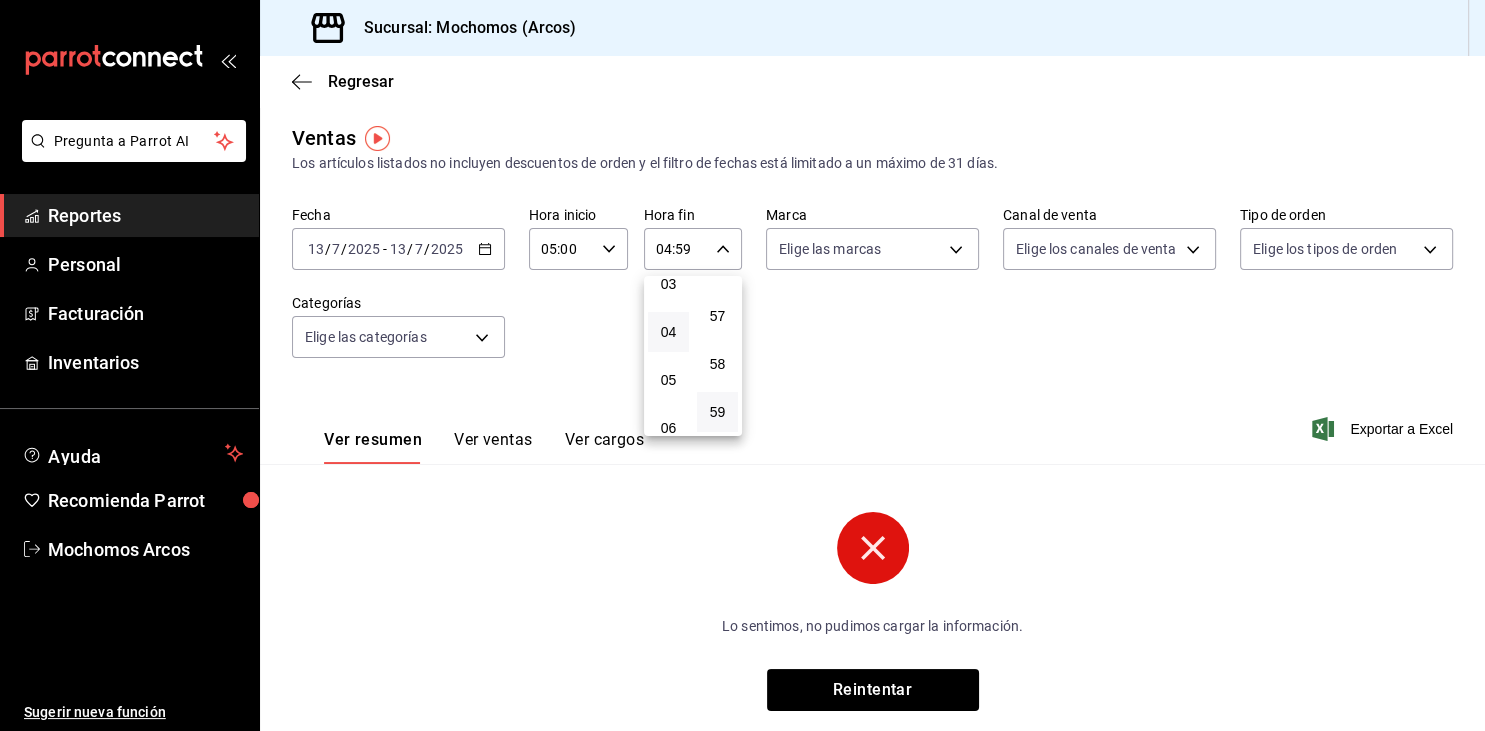 click at bounding box center [742, 365] 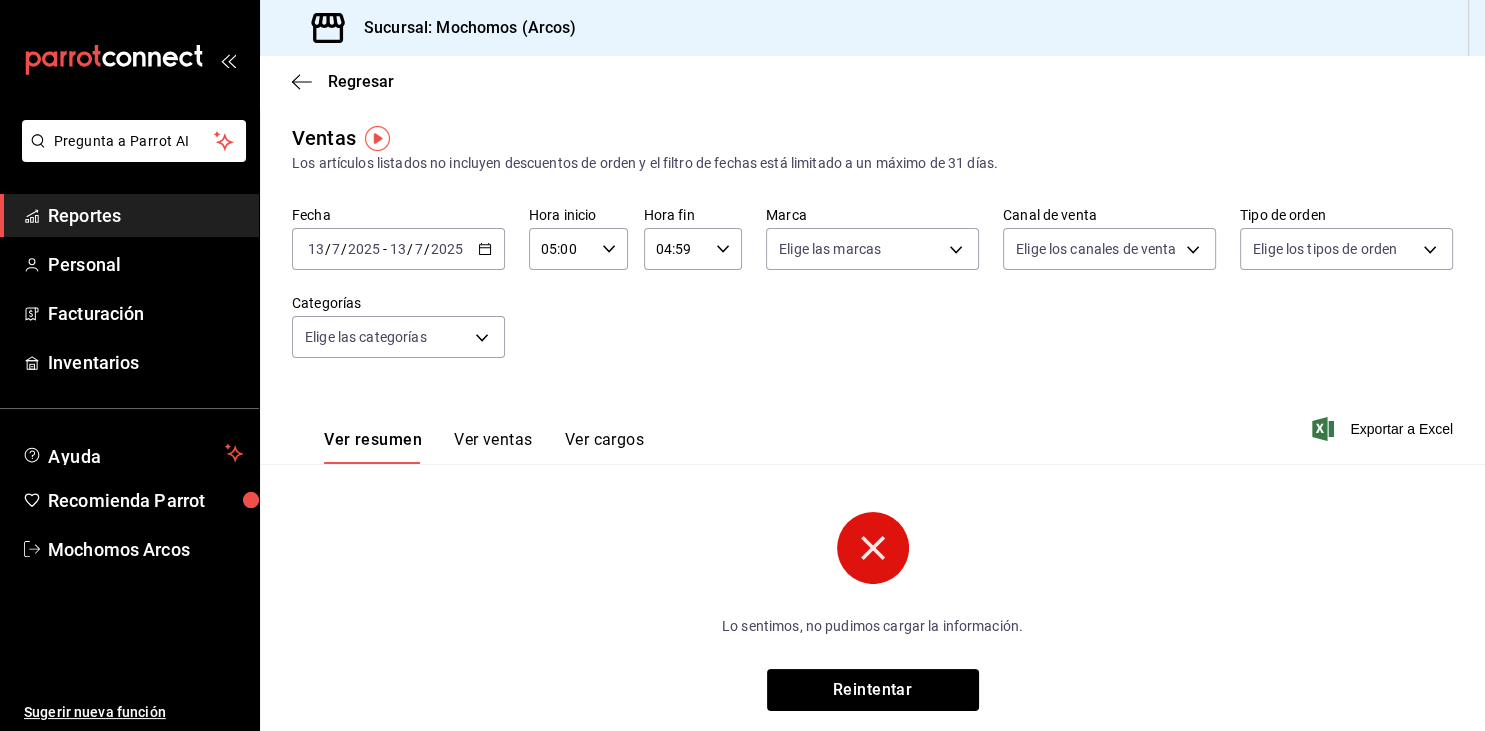 click on "2025" at bounding box center [447, 249] 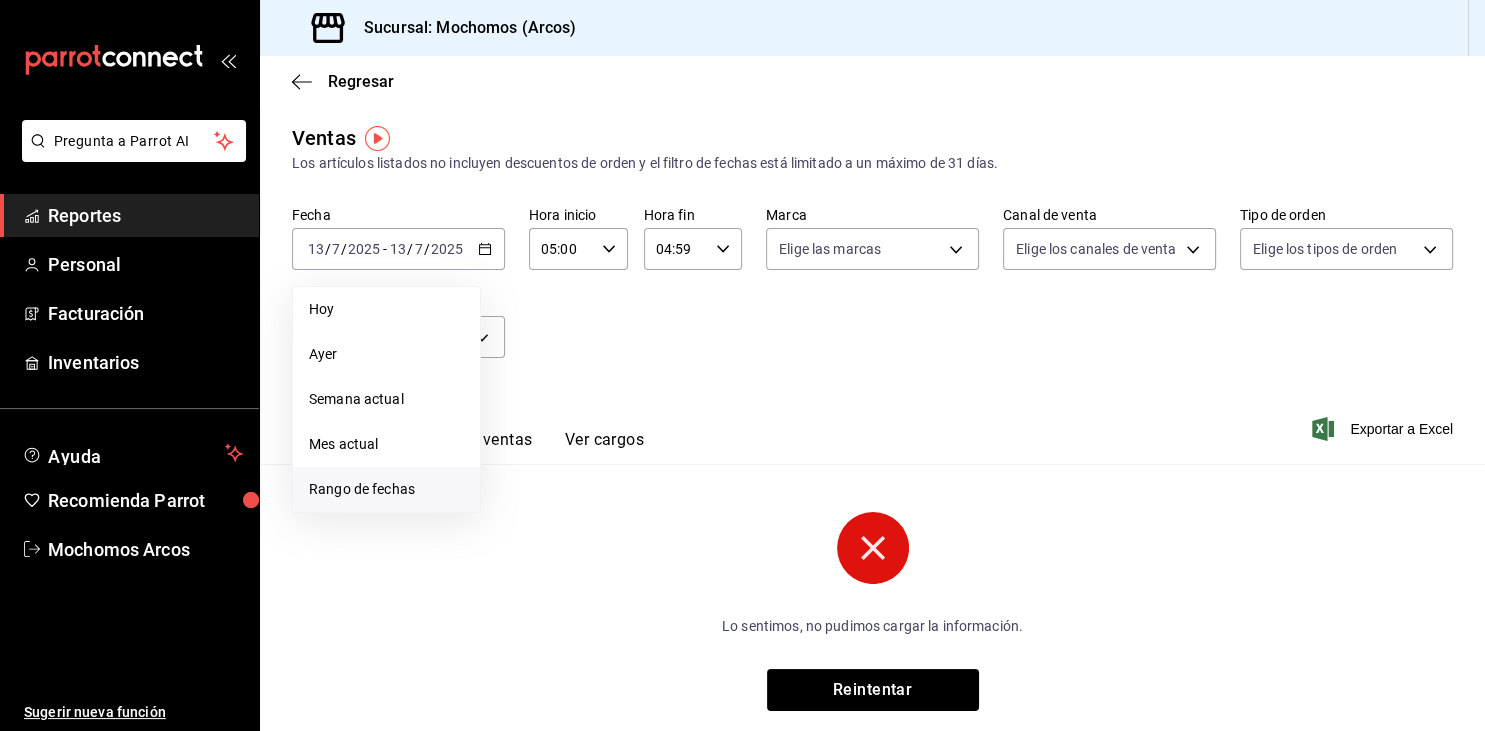 click on "Rango de fechas" at bounding box center (386, 489) 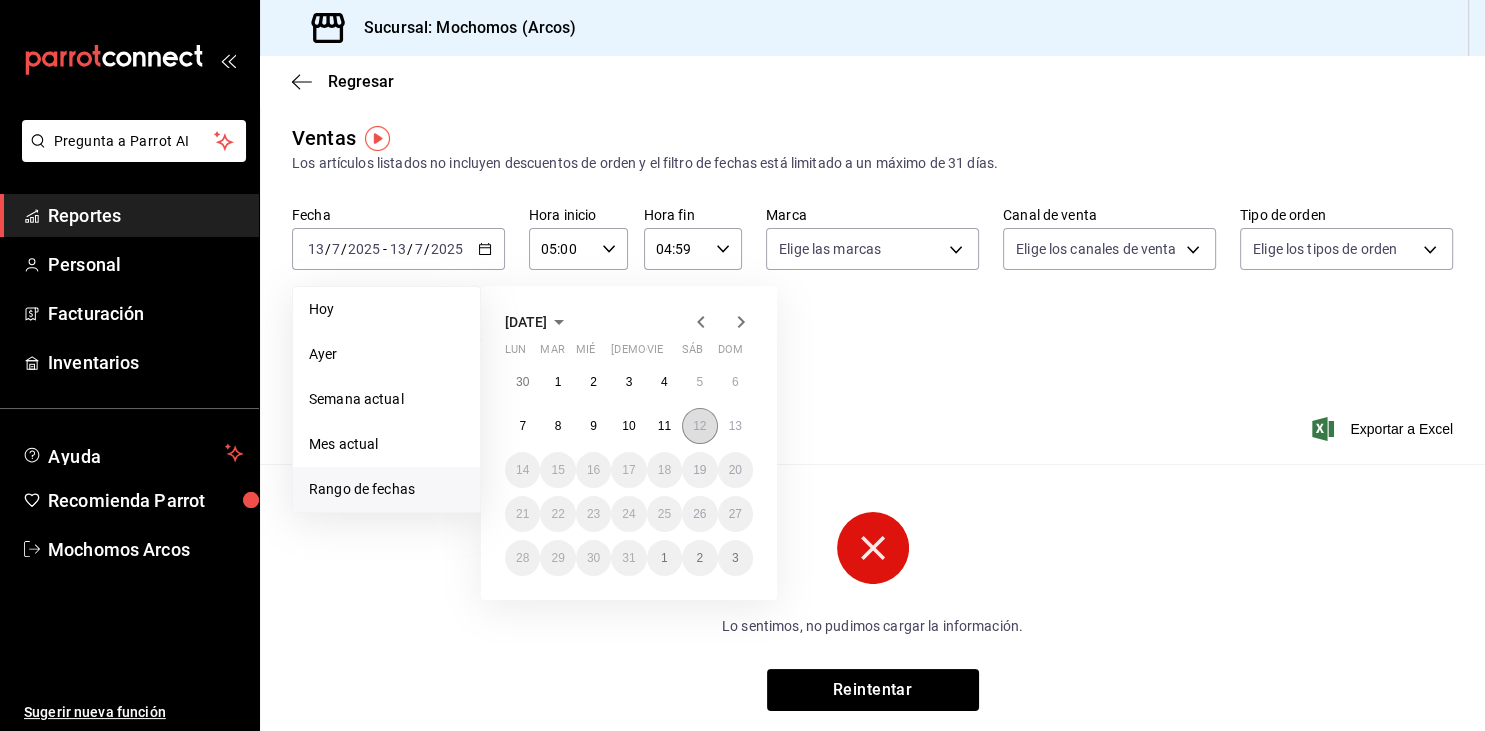 click on "12" at bounding box center [699, 426] 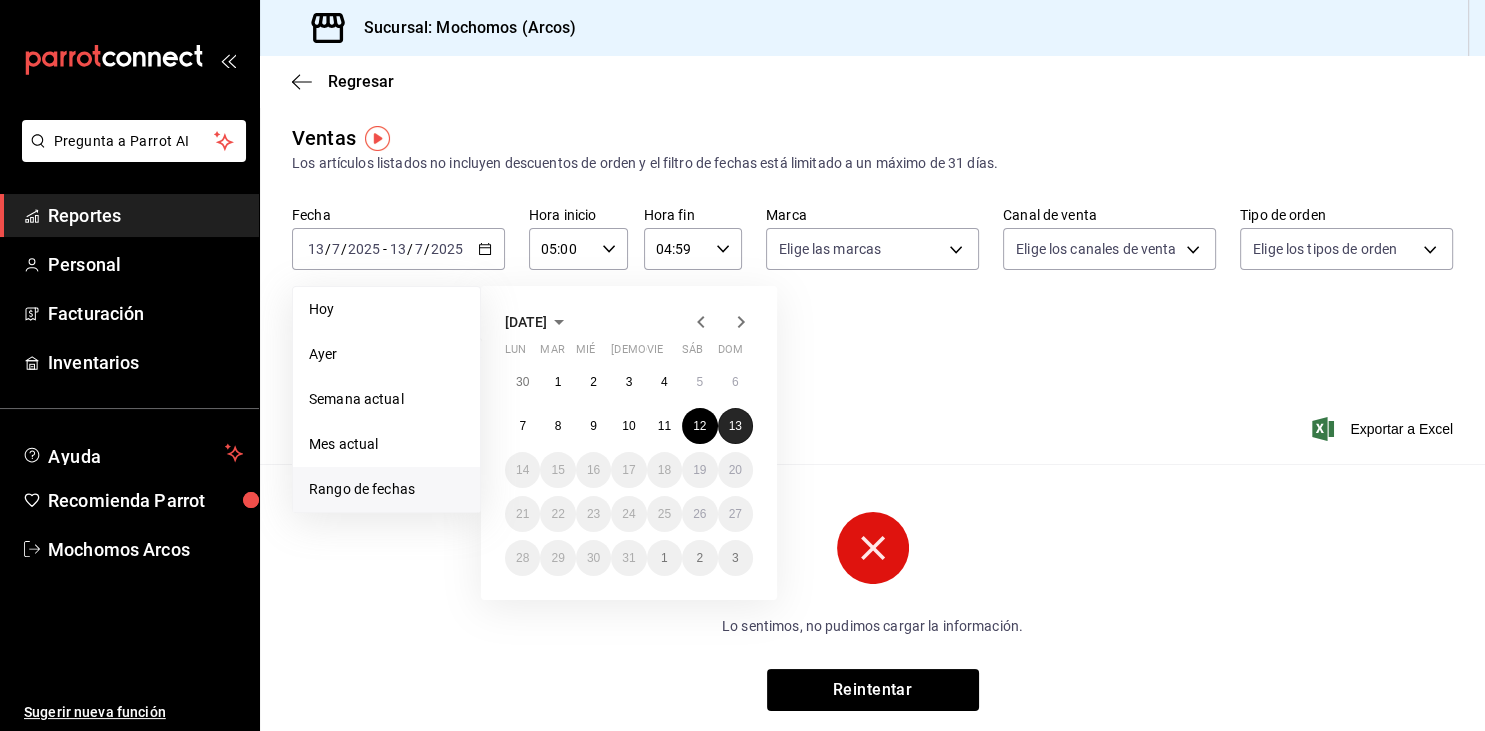 click on "13" at bounding box center [735, 426] 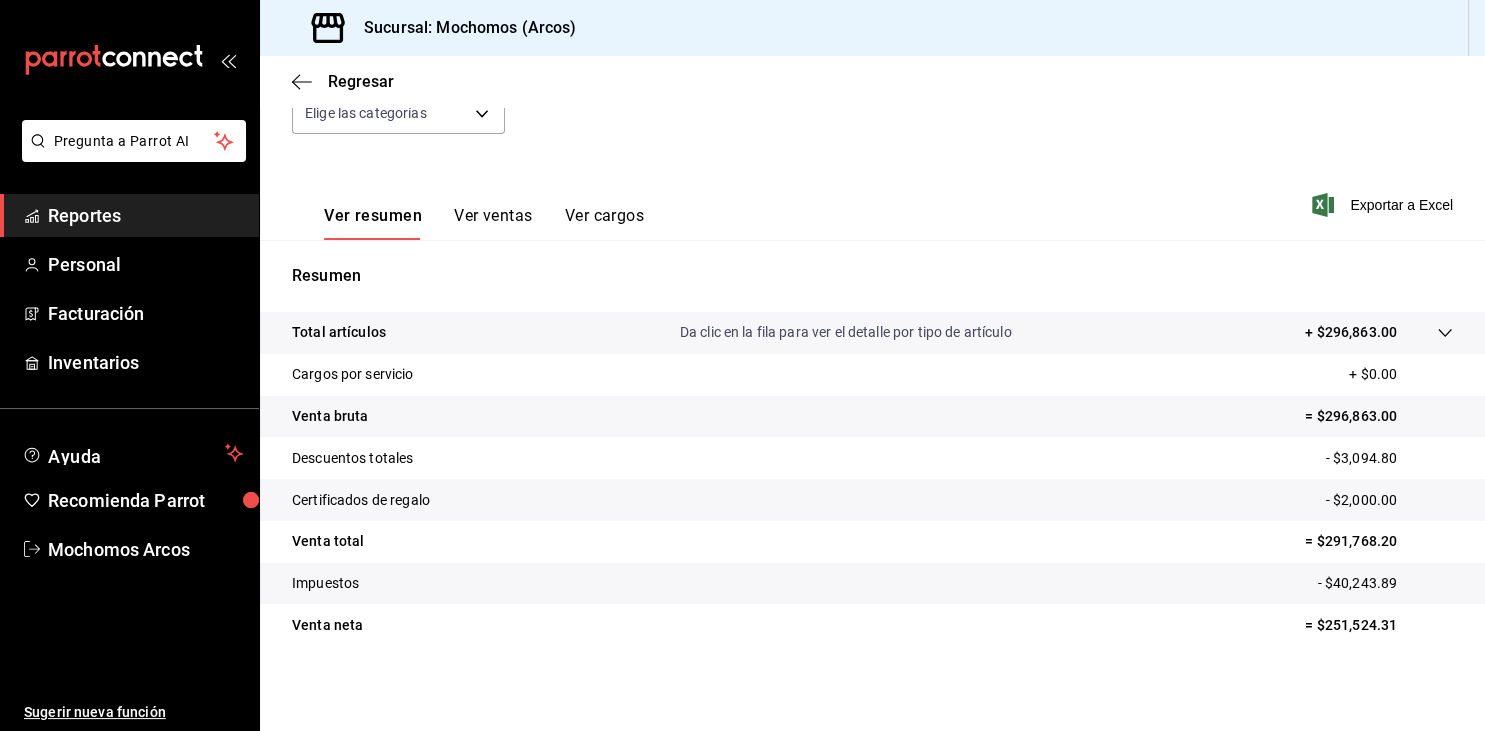 scroll, scrollTop: 227, scrollLeft: 0, axis: vertical 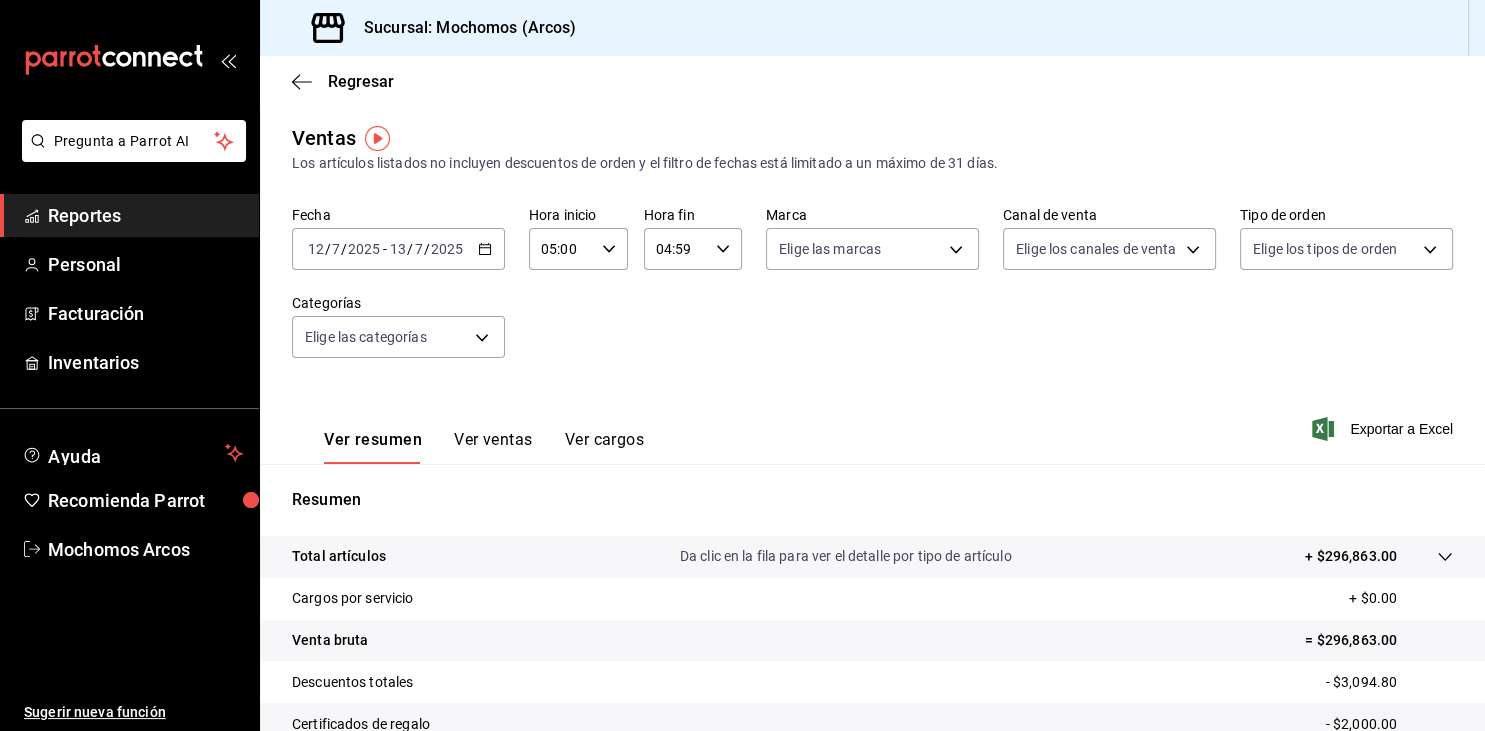 click 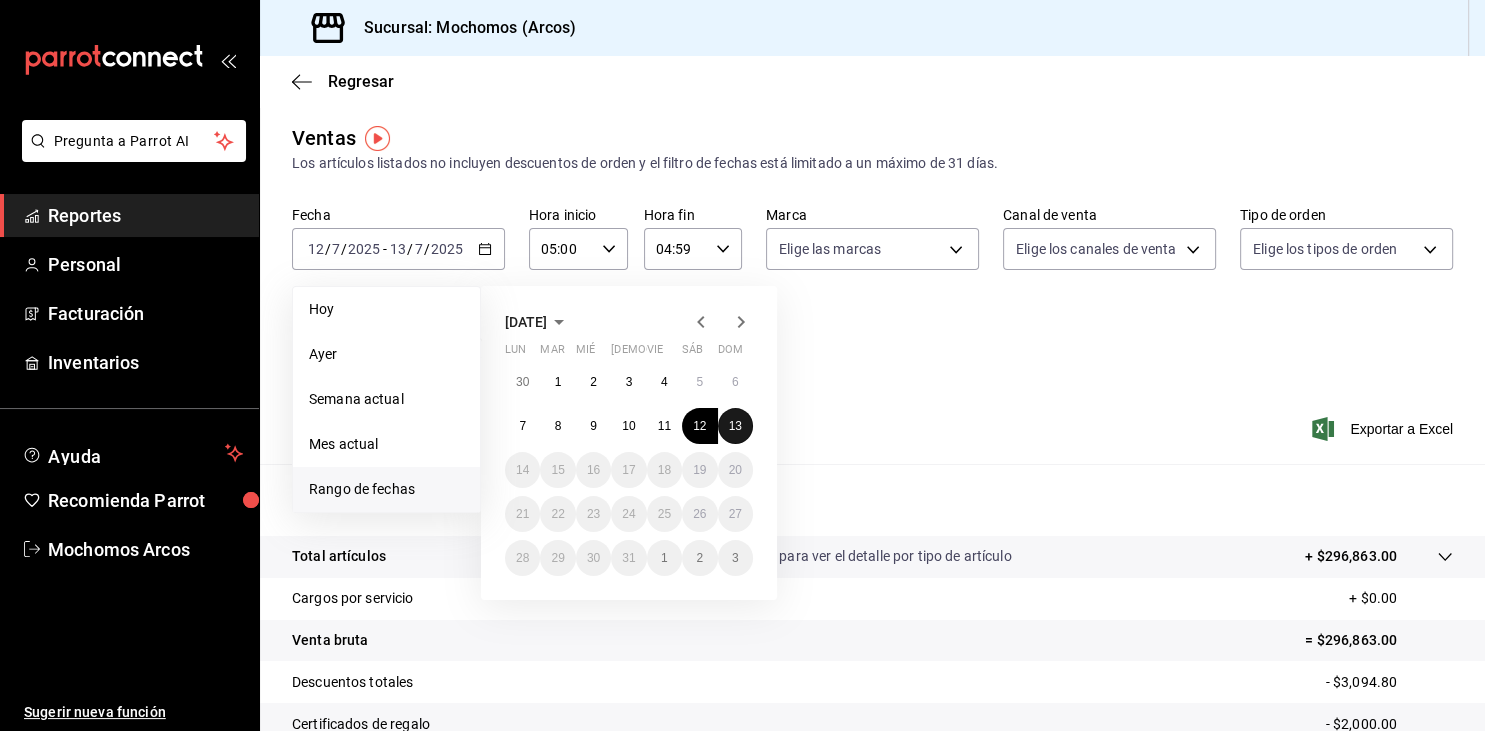 click on "13" at bounding box center [735, 426] 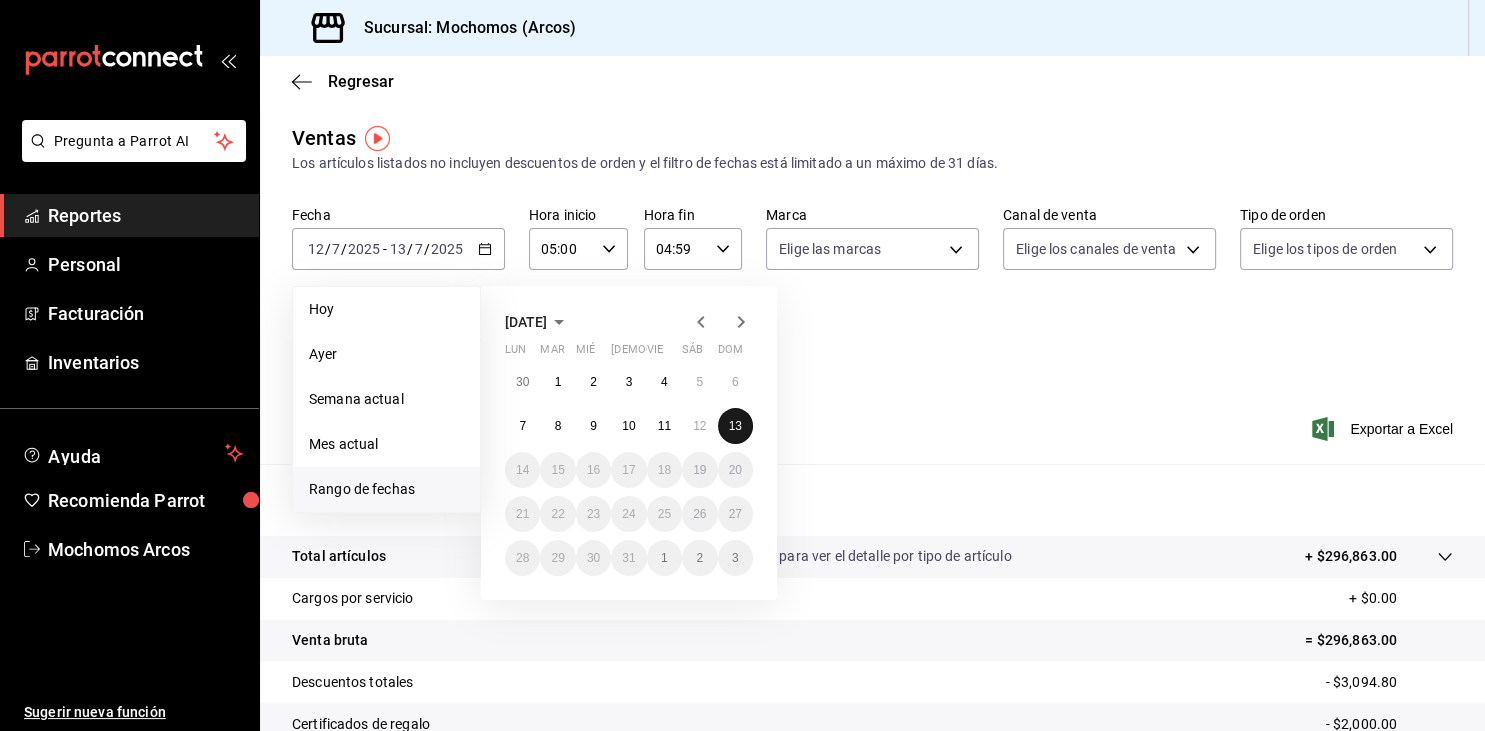 click on "13" at bounding box center (735, 426) 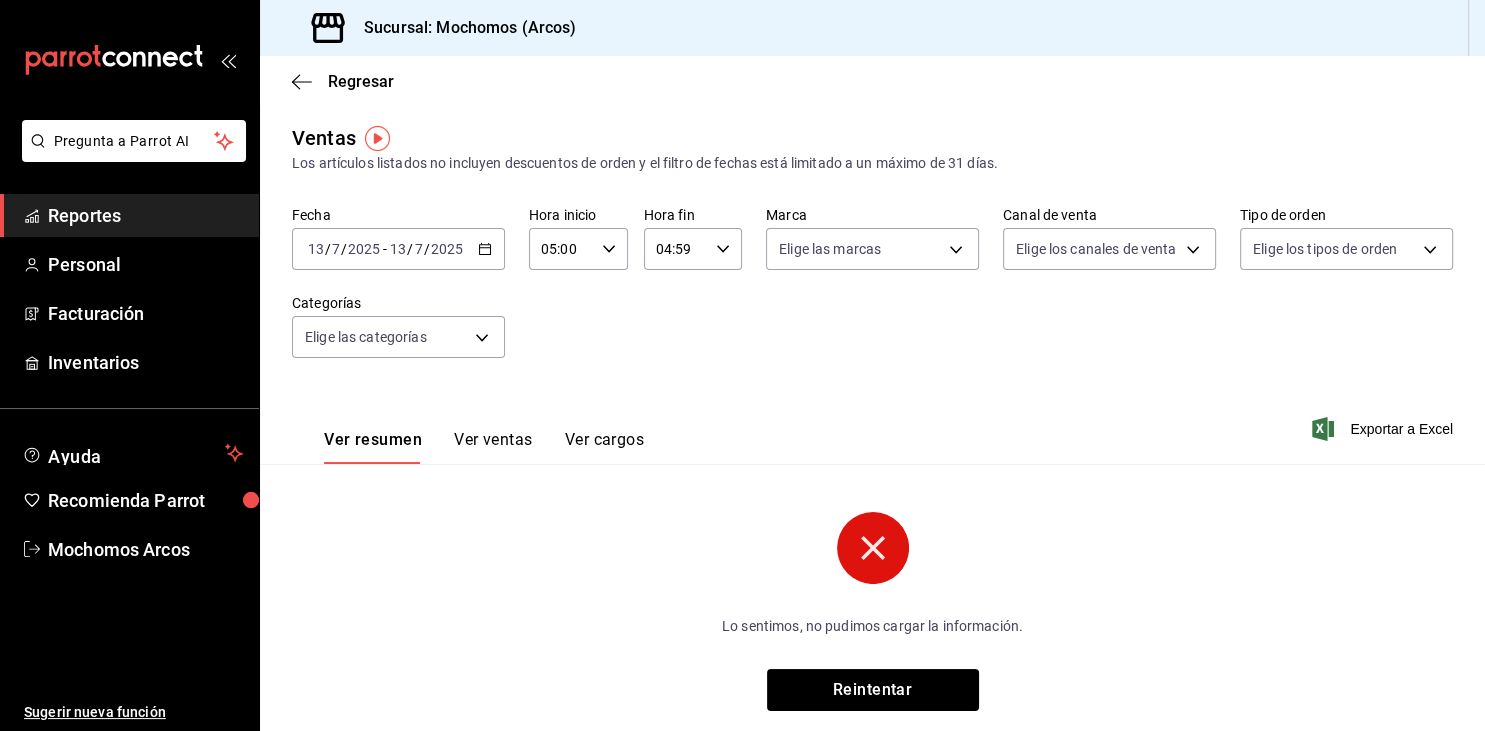 click on "04:59" at bounding box center [676, 249] 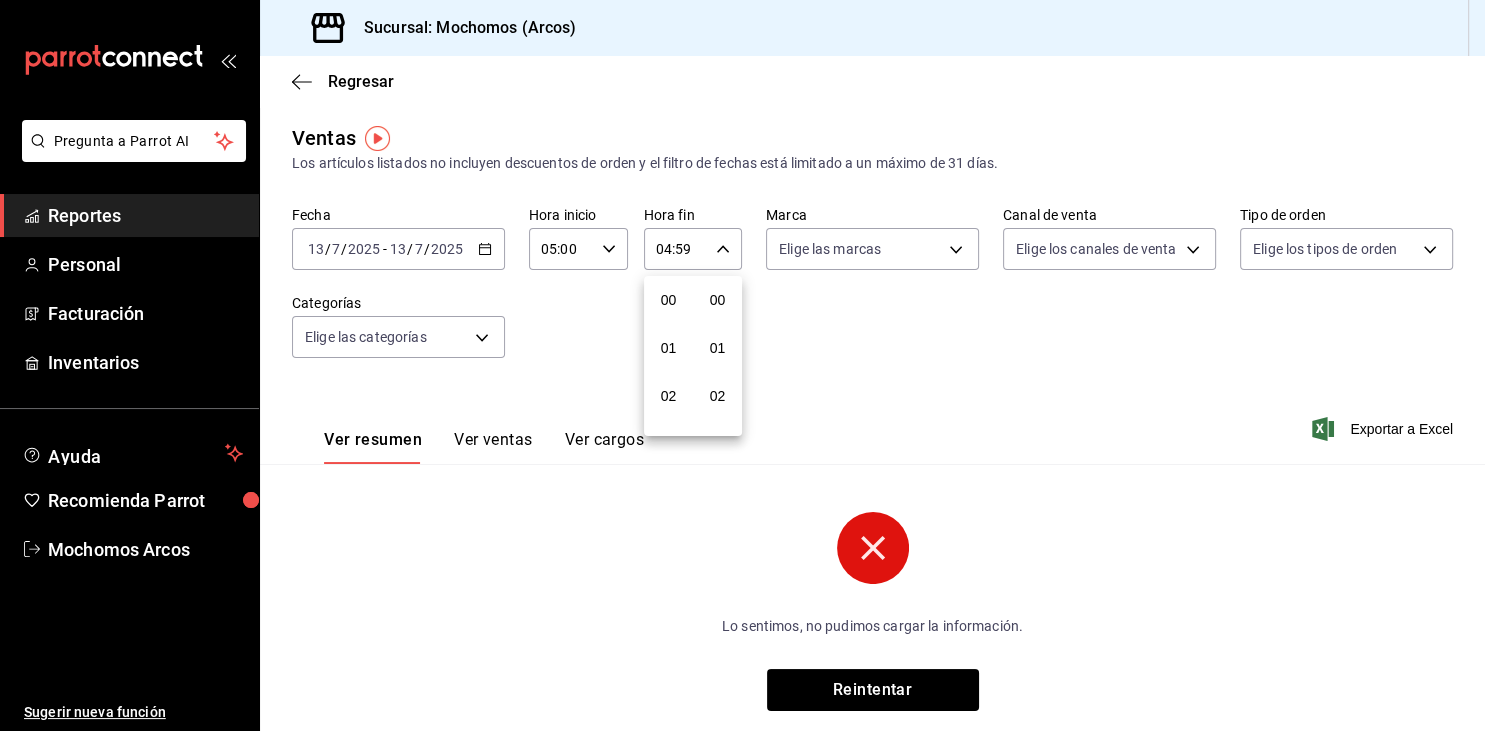 scroll, scrollTop: 198, scrollLeft: 0, axis: vertical 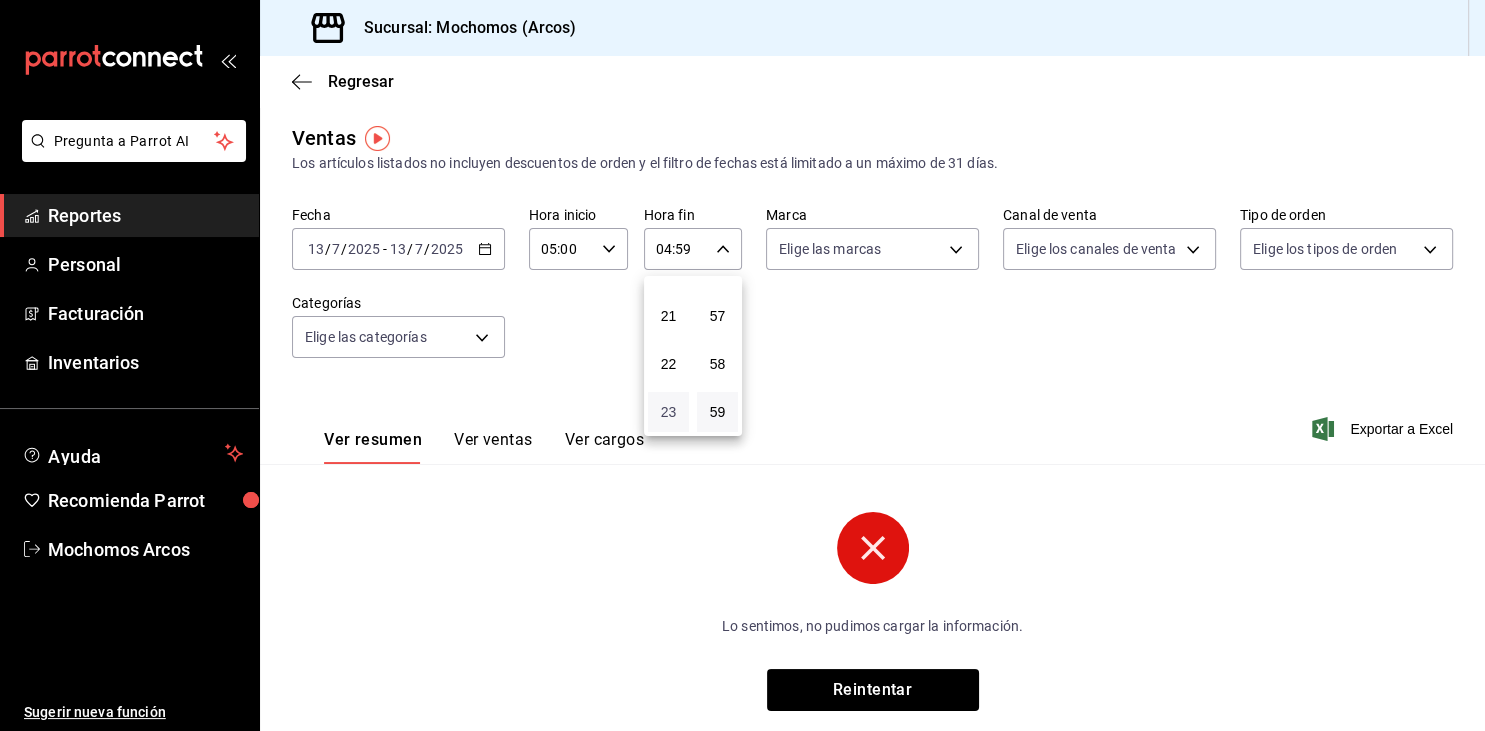 click on "23" at bounding box center (668, 412) 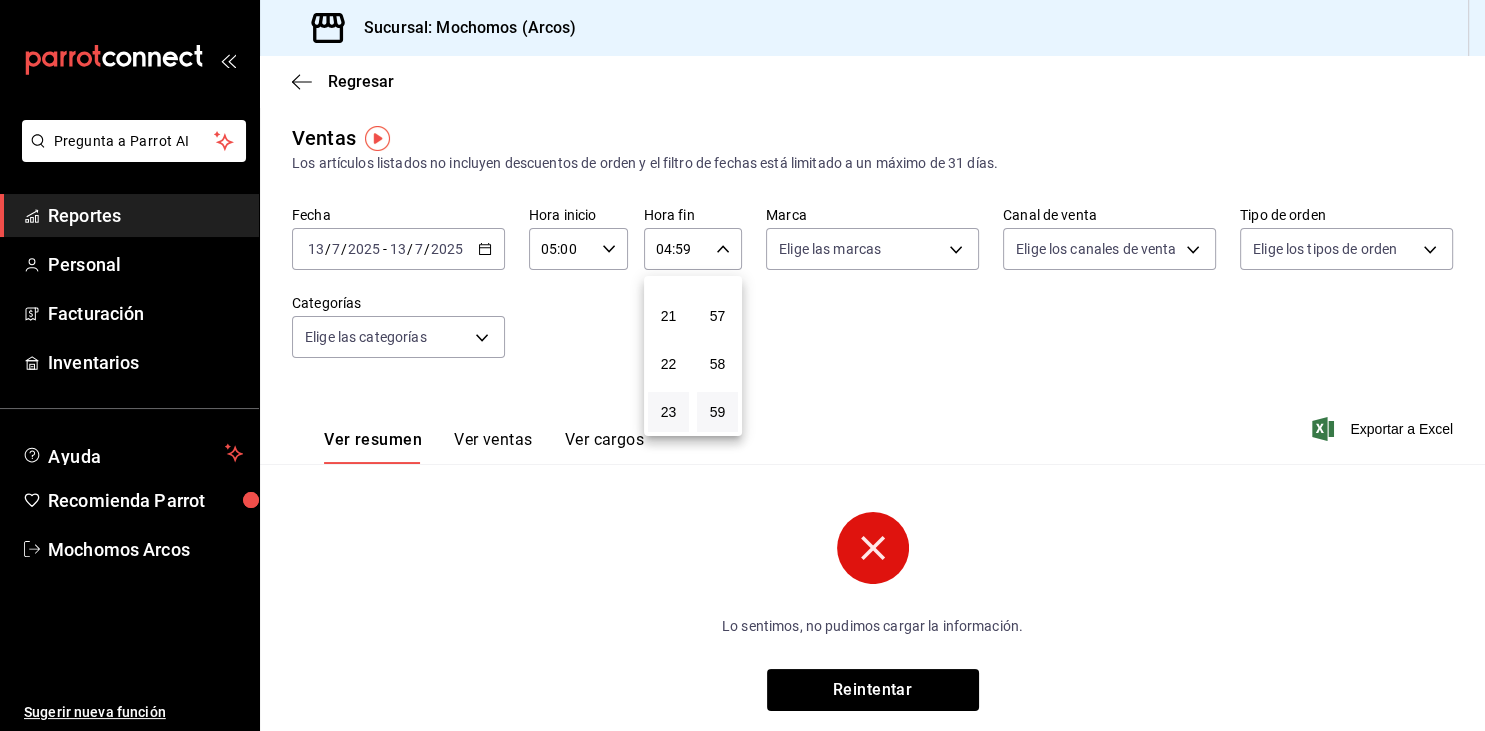 type on "23:59" 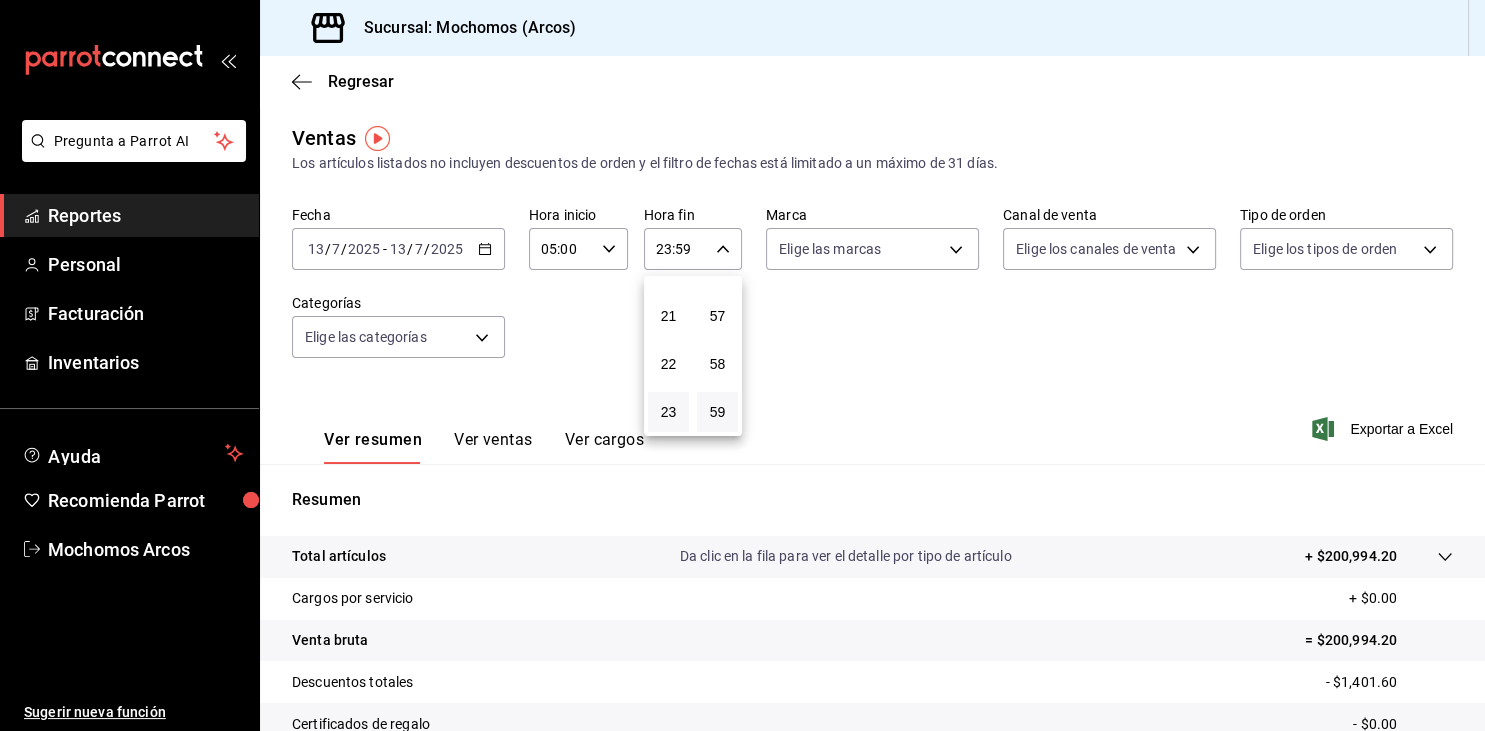 click at bounding box center [742, 365] 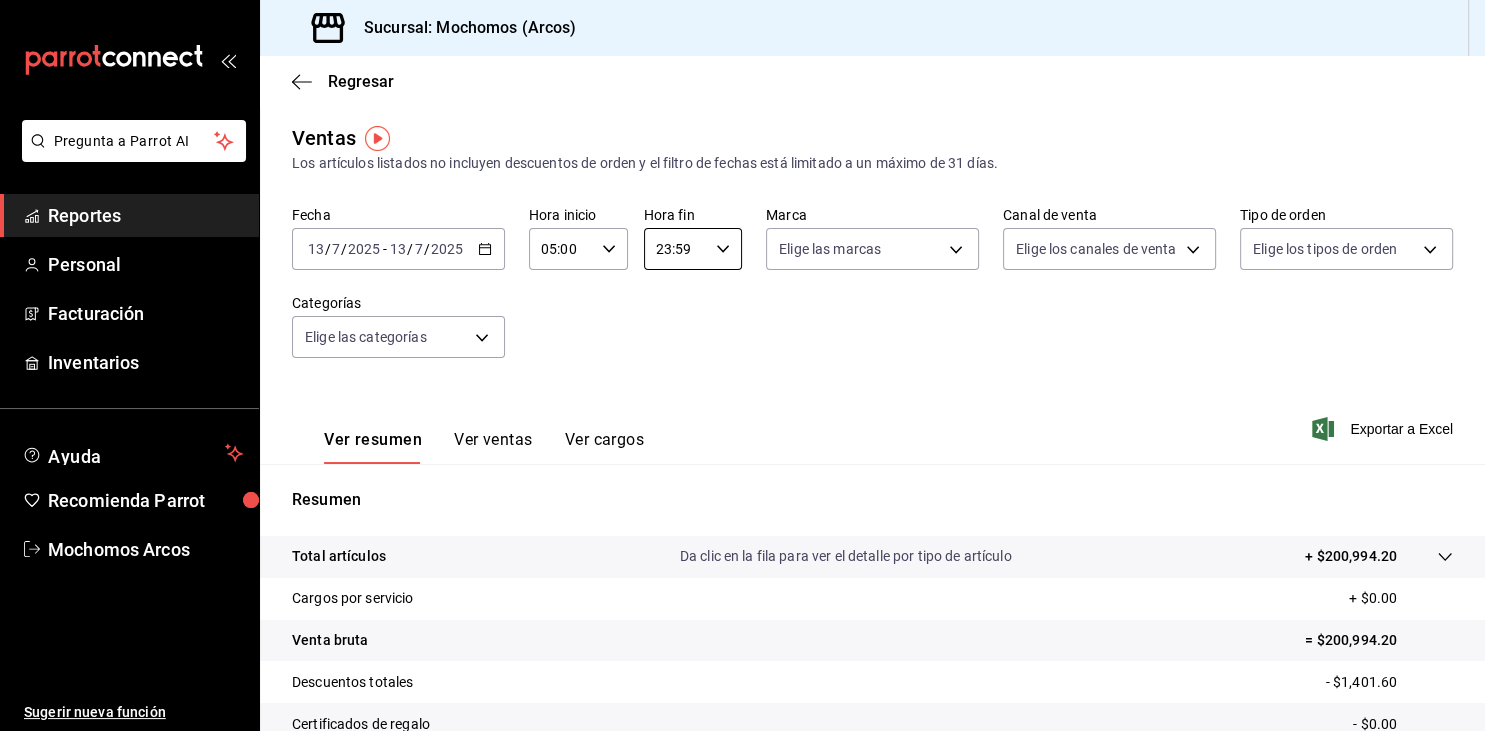 scroll, scrollTop: 227, scrollLeft: 0, axis: vertical 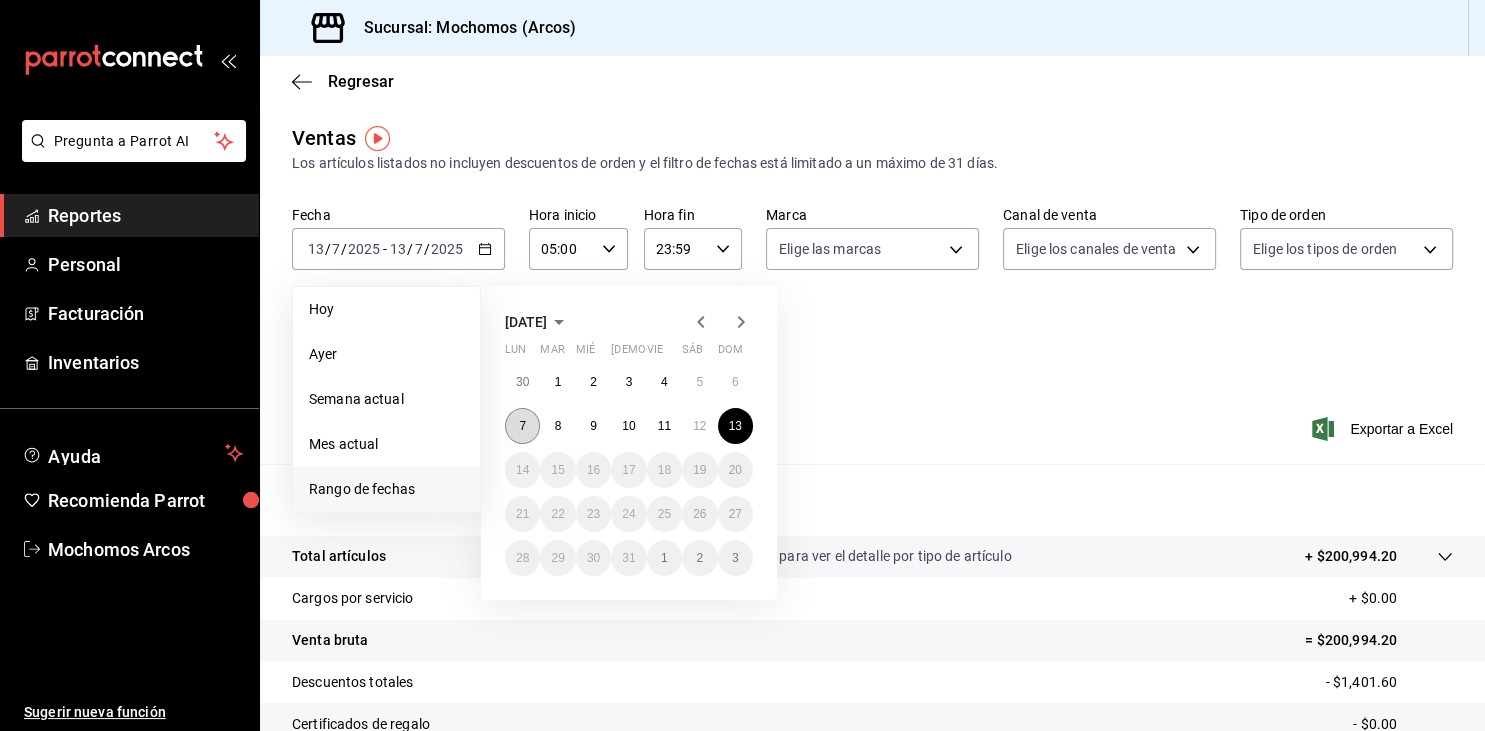 click on "7" at bounding box center [522, 426] 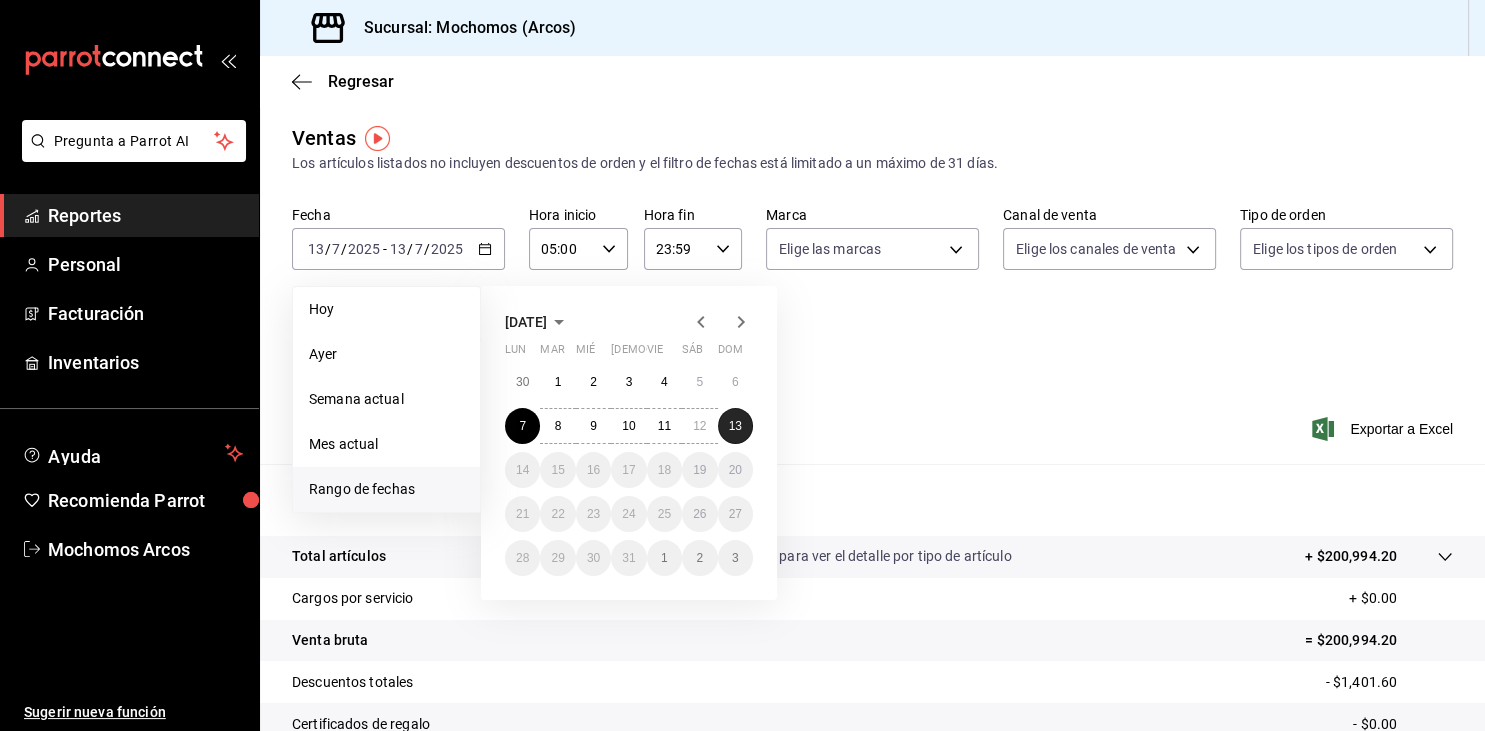 click on "13" at bounding box center [735, 426] 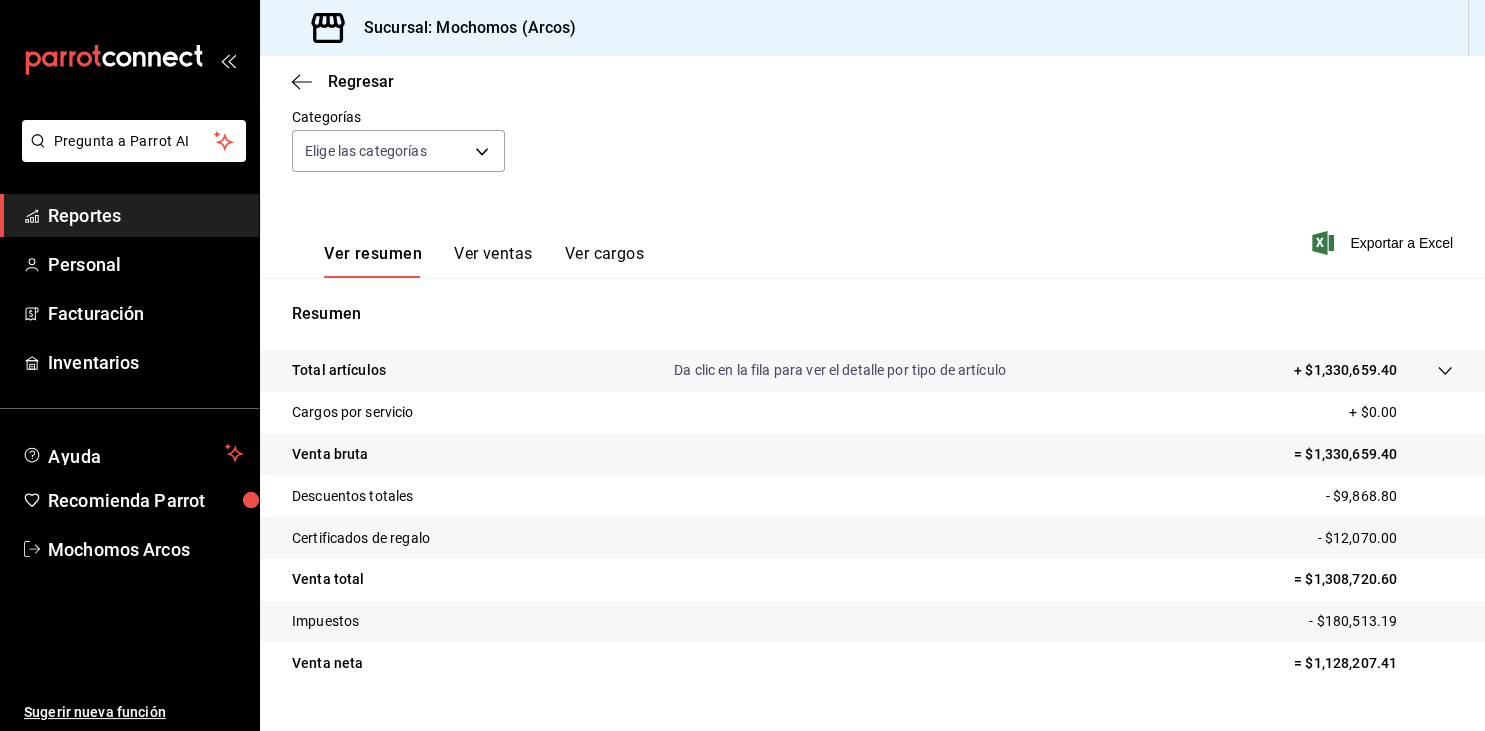 scroll, scrollTop: 227, scrollLeft: 0, axis: vertical 